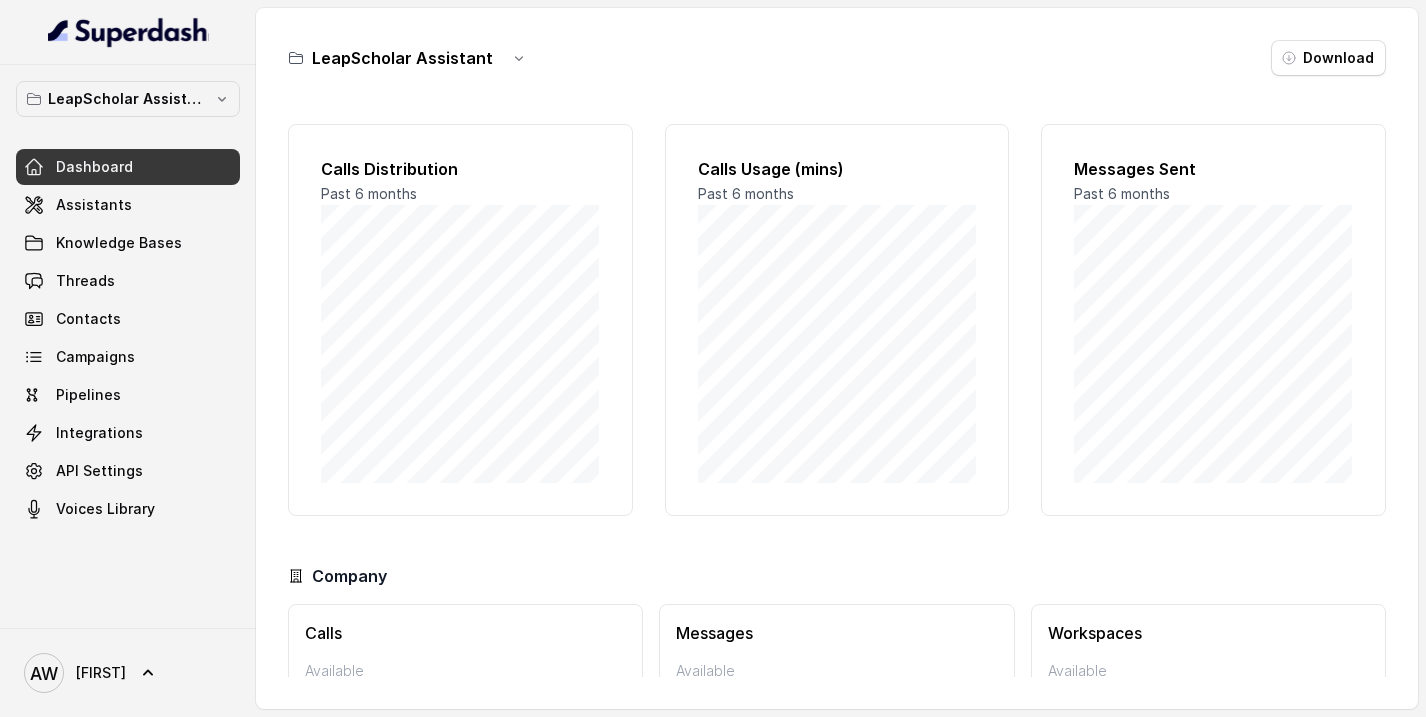 scroll, scrollTop: 0, scrollLeft: 0, axis: both 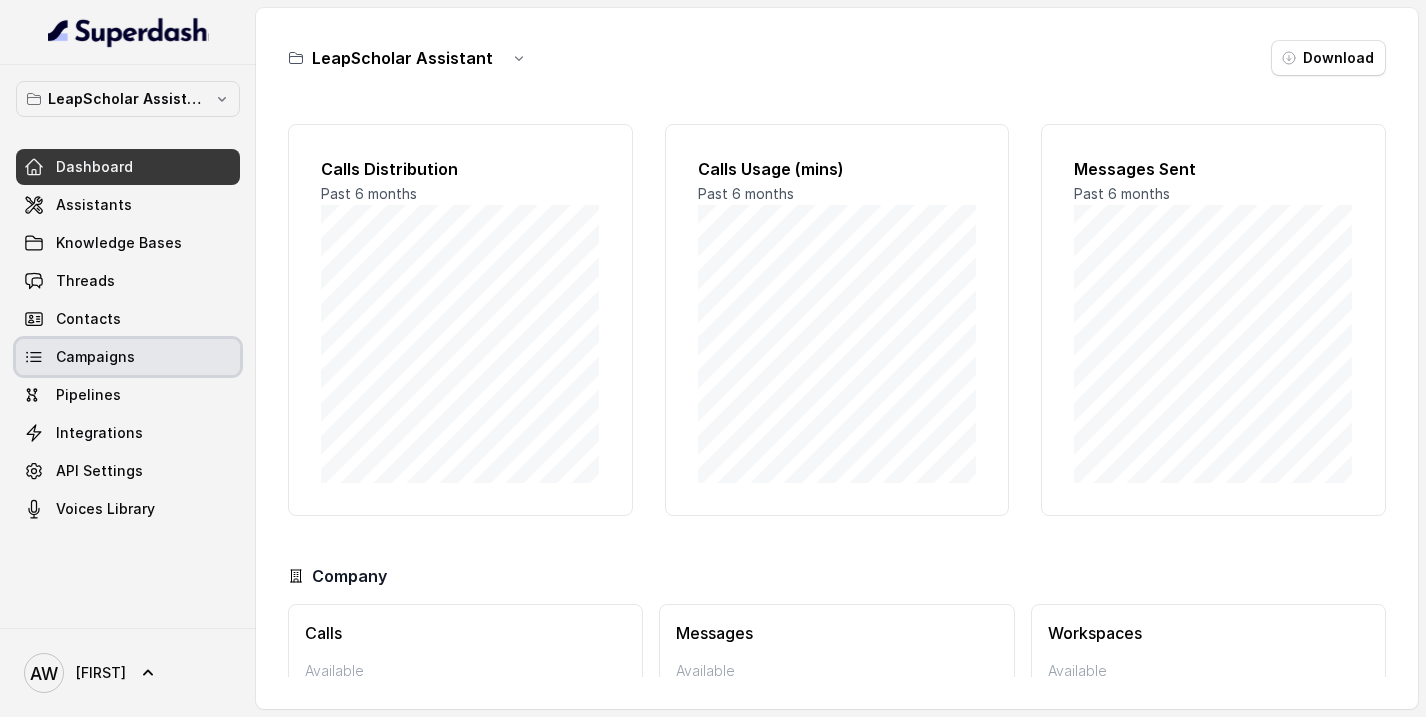 click on "Campaigns" at bounding box center [95, 357] 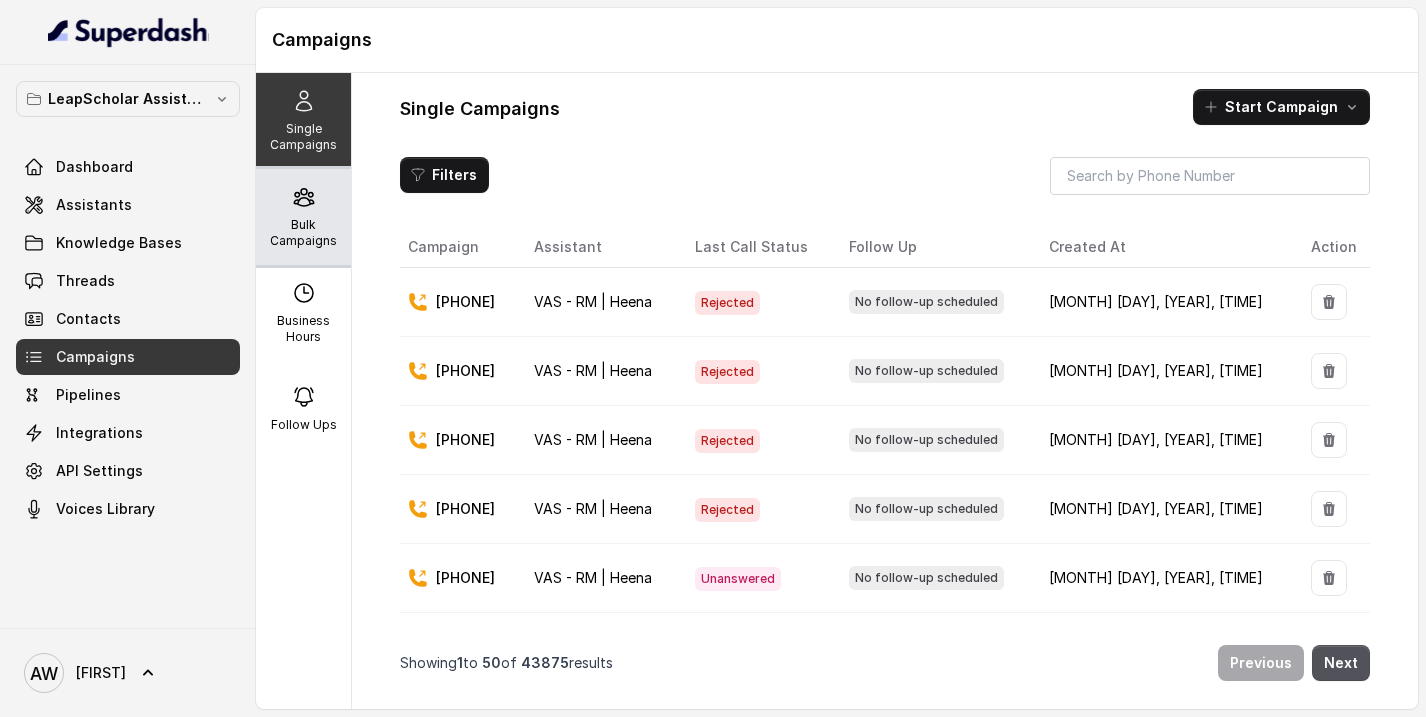 click on "Bulk Campaigns" at bounding box center (303, 233) 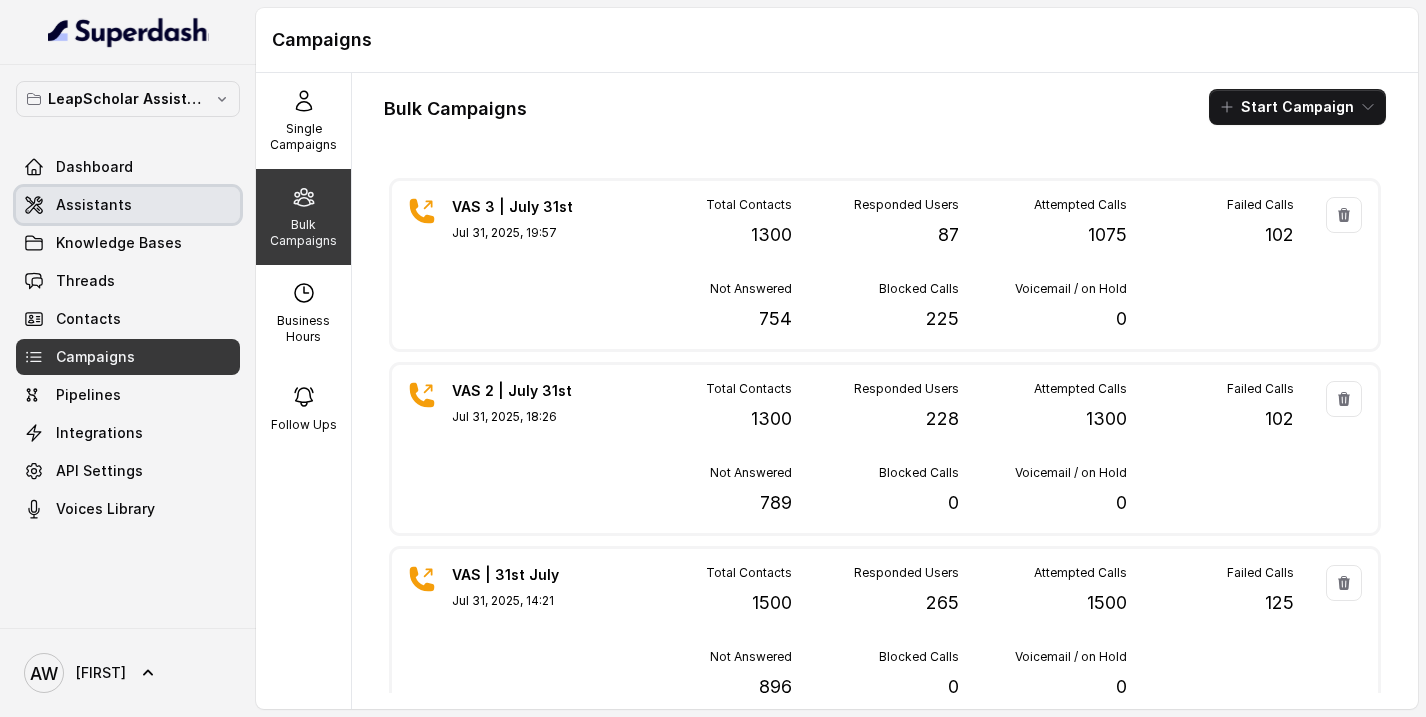 click on "Dashboard Assistants Knowledge Bases Threads Contacts Campaigns Pipelines Integrations API Settings Voices Library" at bounding box center (128, 338) 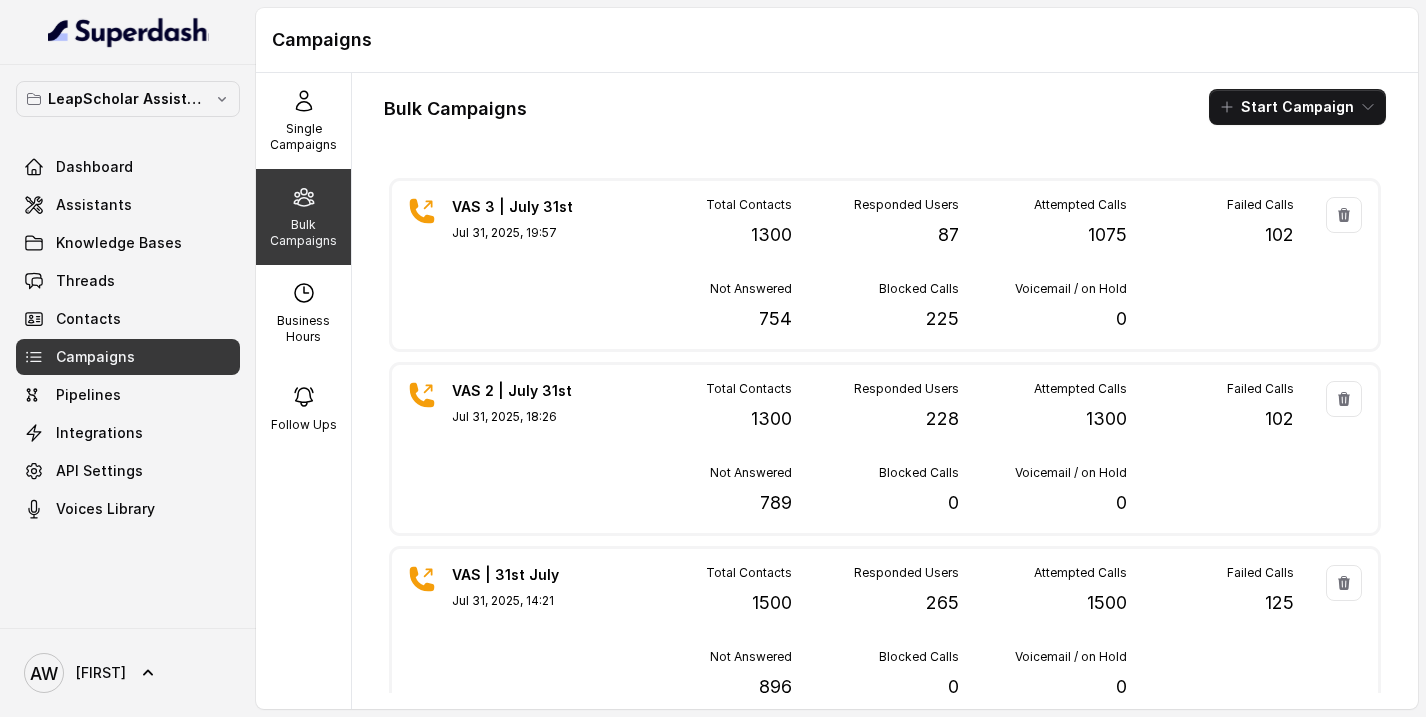 click on "Dashboard" at bounding box center (94, 167) 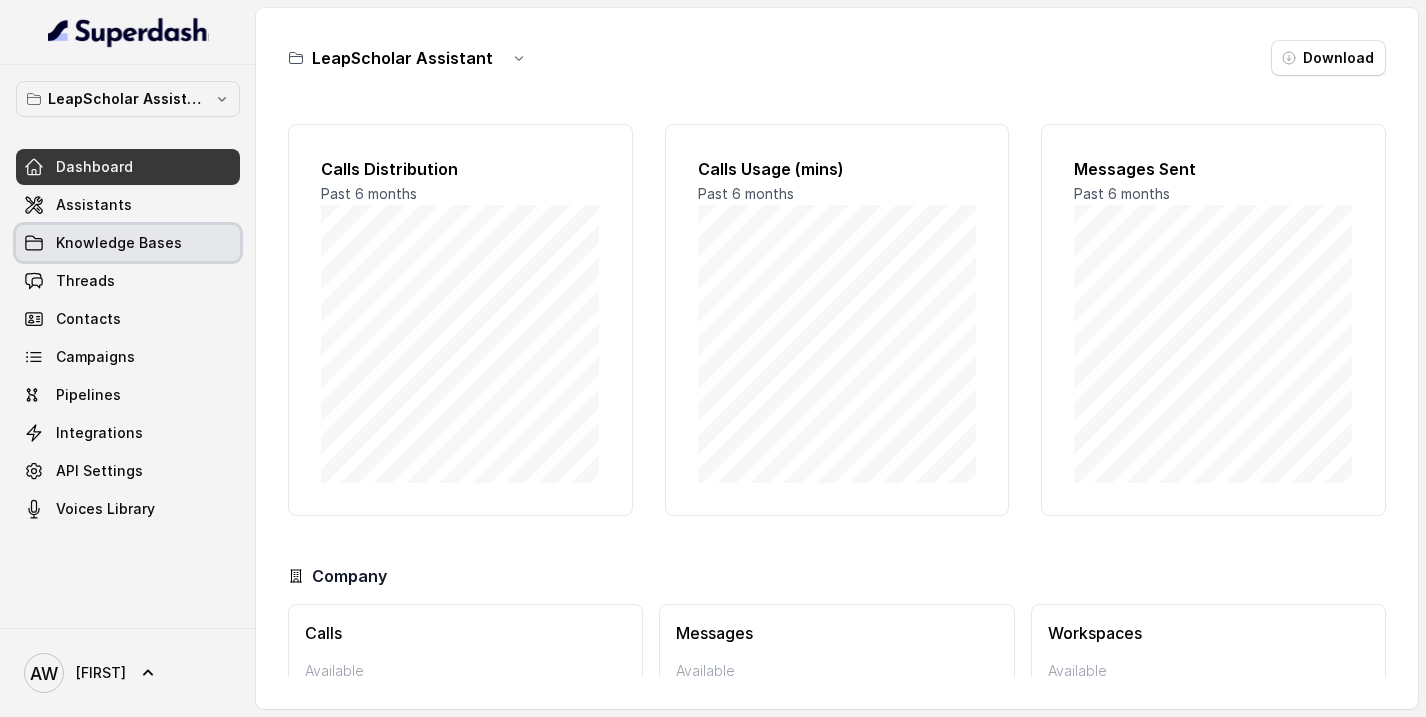click on "Knowledge Bases" at bounding box center (119, 243) 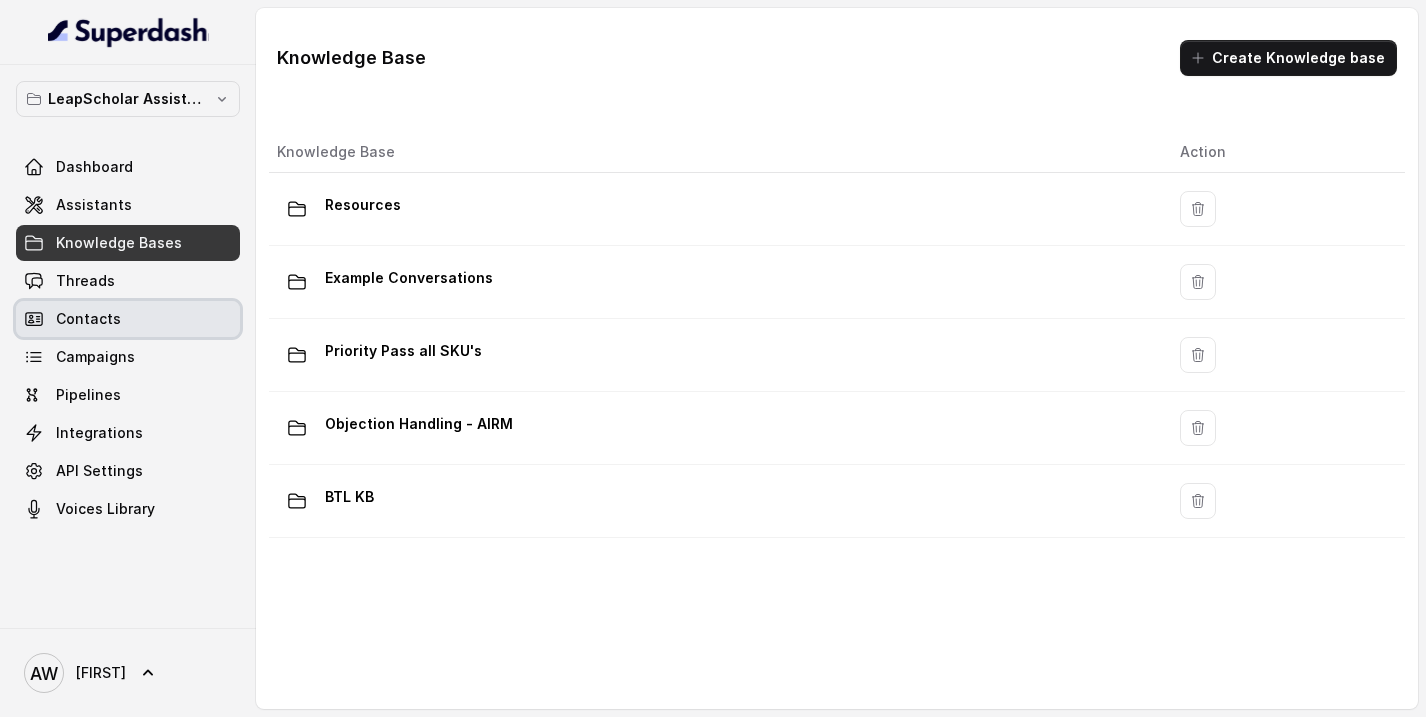 click on "Campaigns" at bounding box center (128, 357) 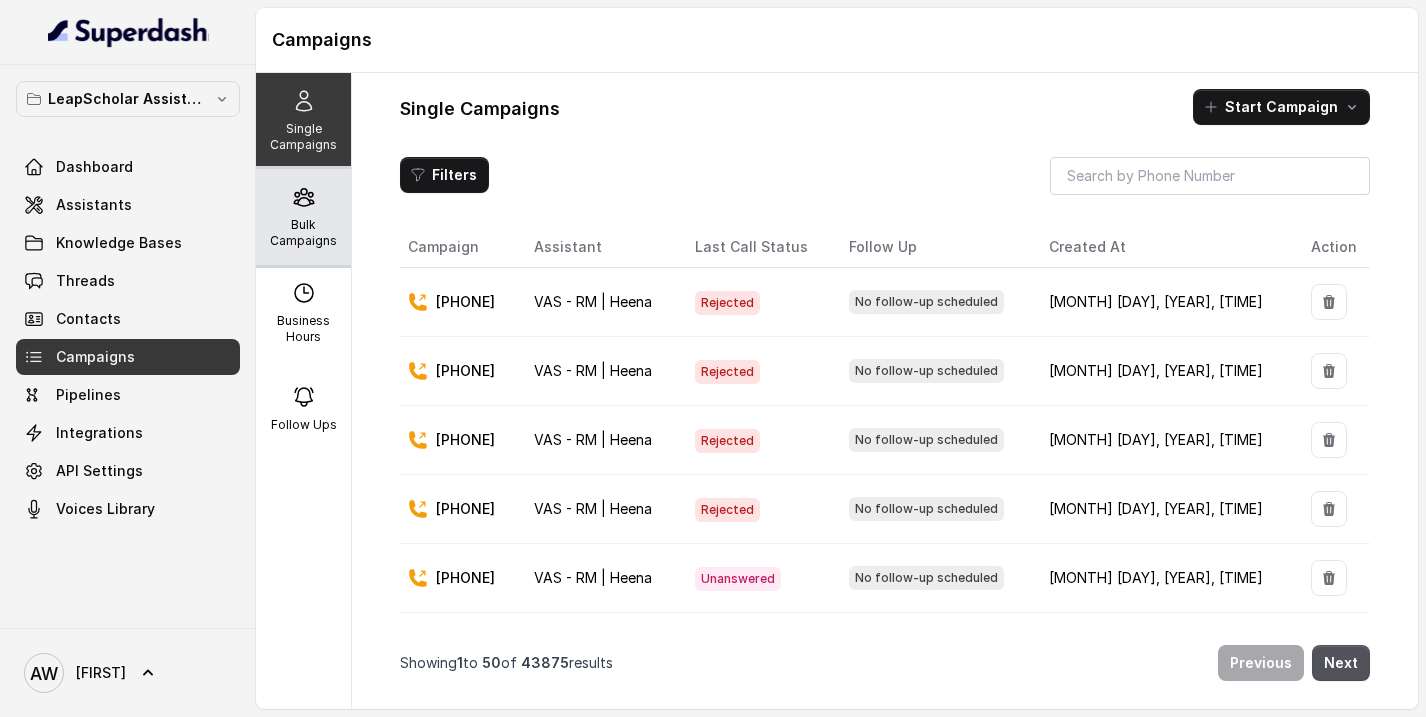 click on "Bulk Campaigns" at bounding box center [303, 233] 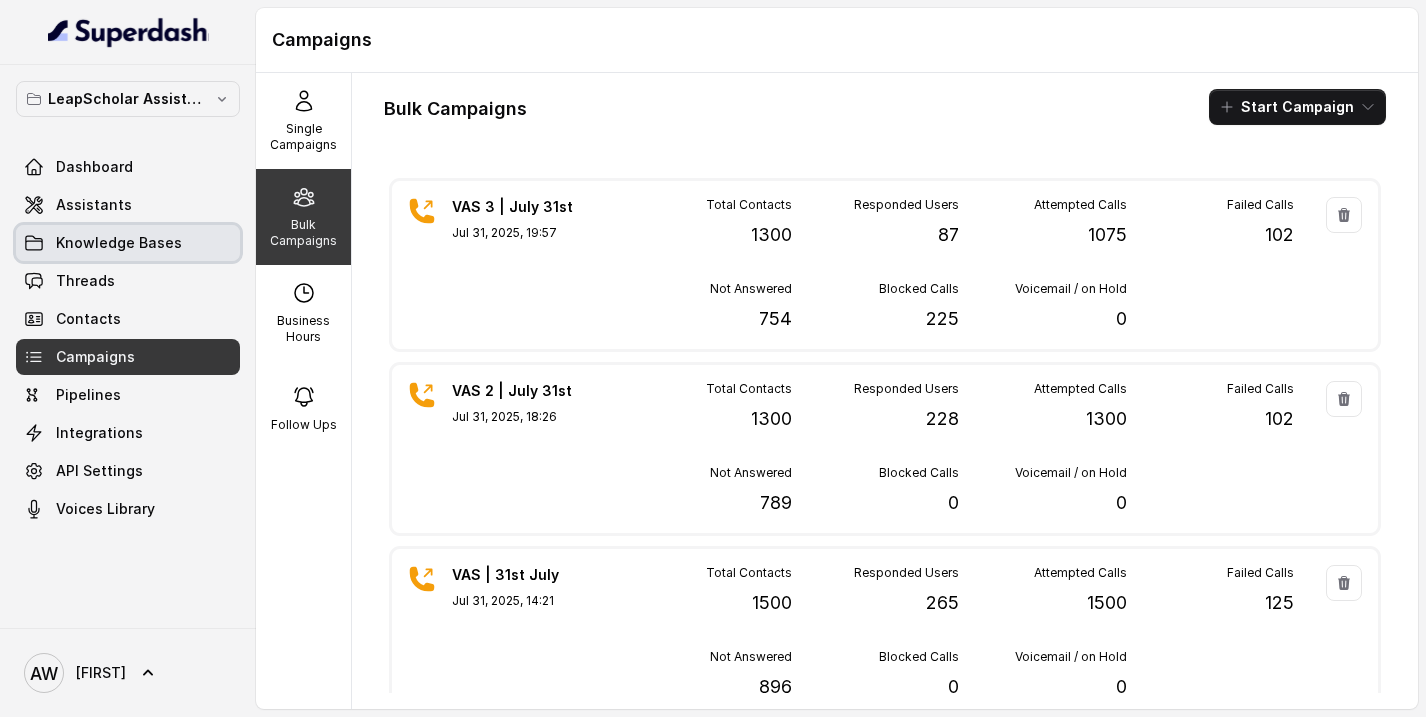 click on "Knowledge Bases" at bounding box center (119, 243) 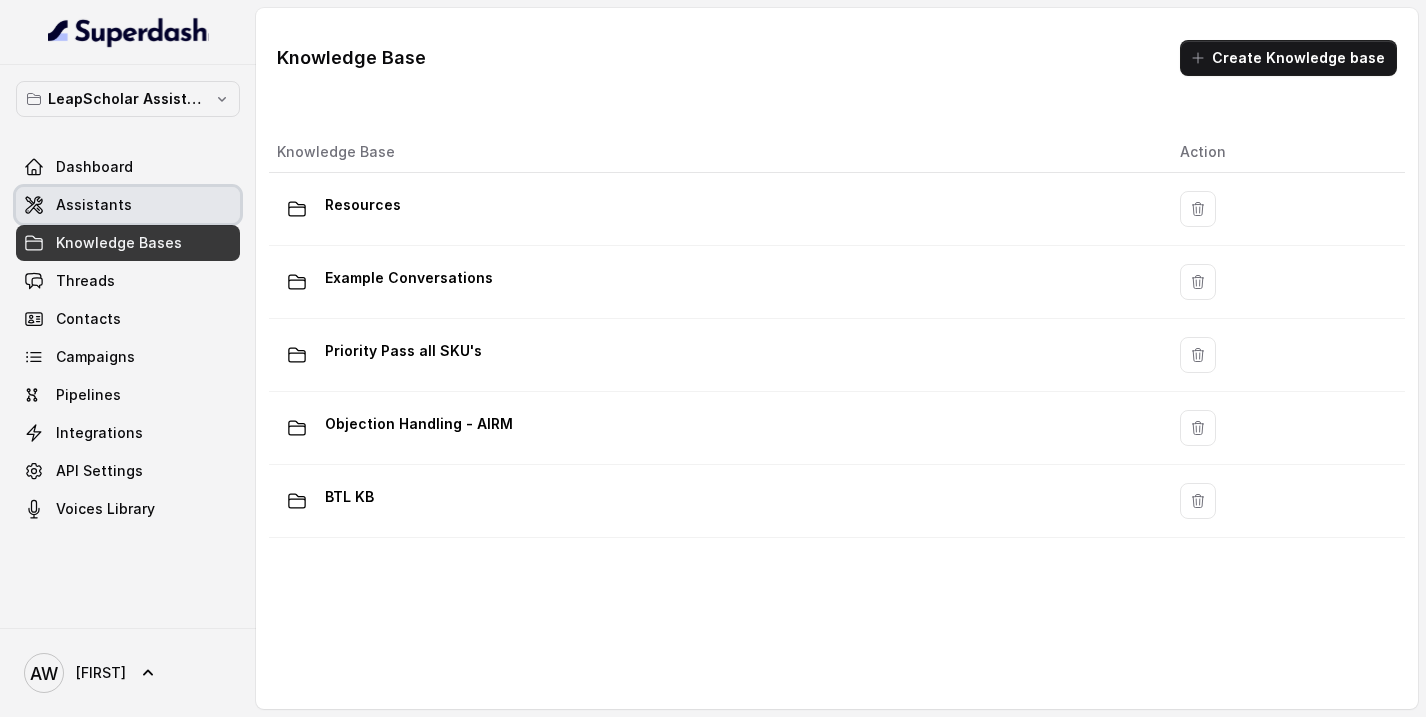 click on "Assistants" at bounding box center [128, 205] 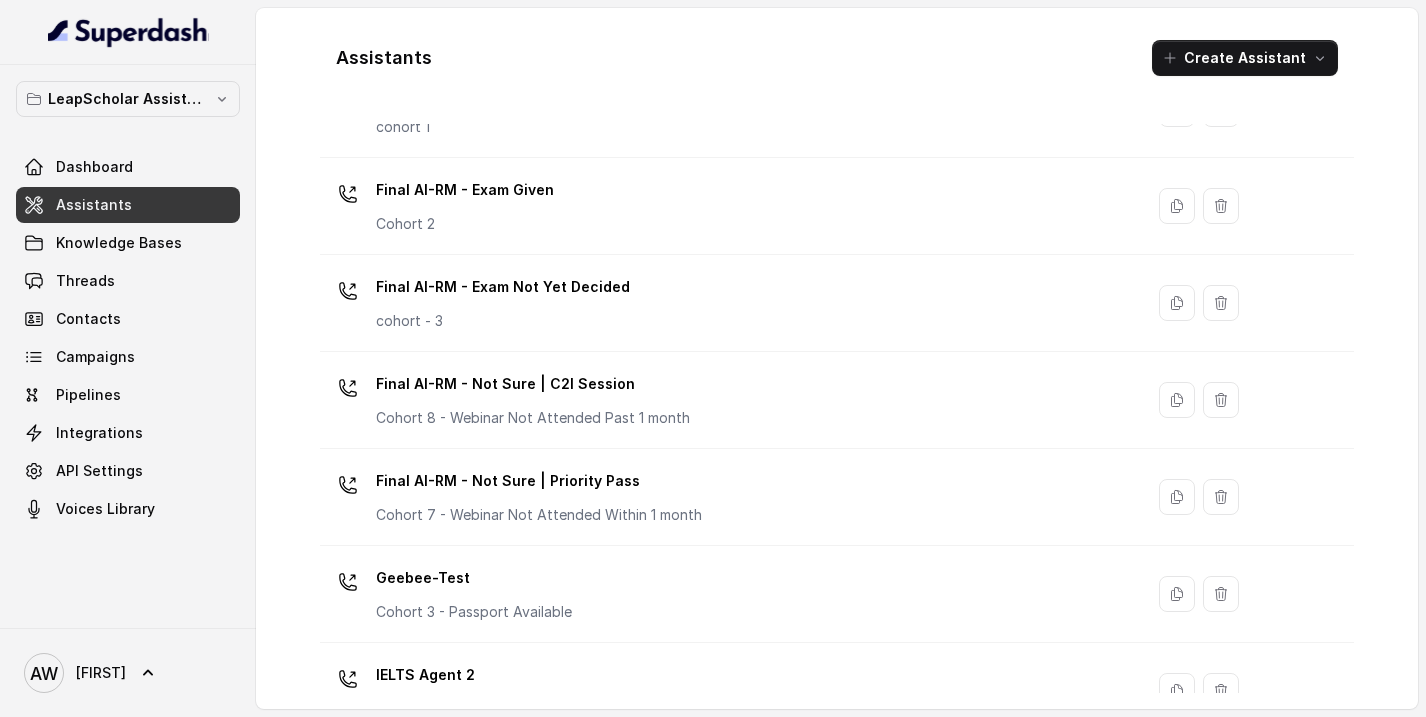 scroll, scrollTop: 1412, scrollLeft: 0, axis: vertical 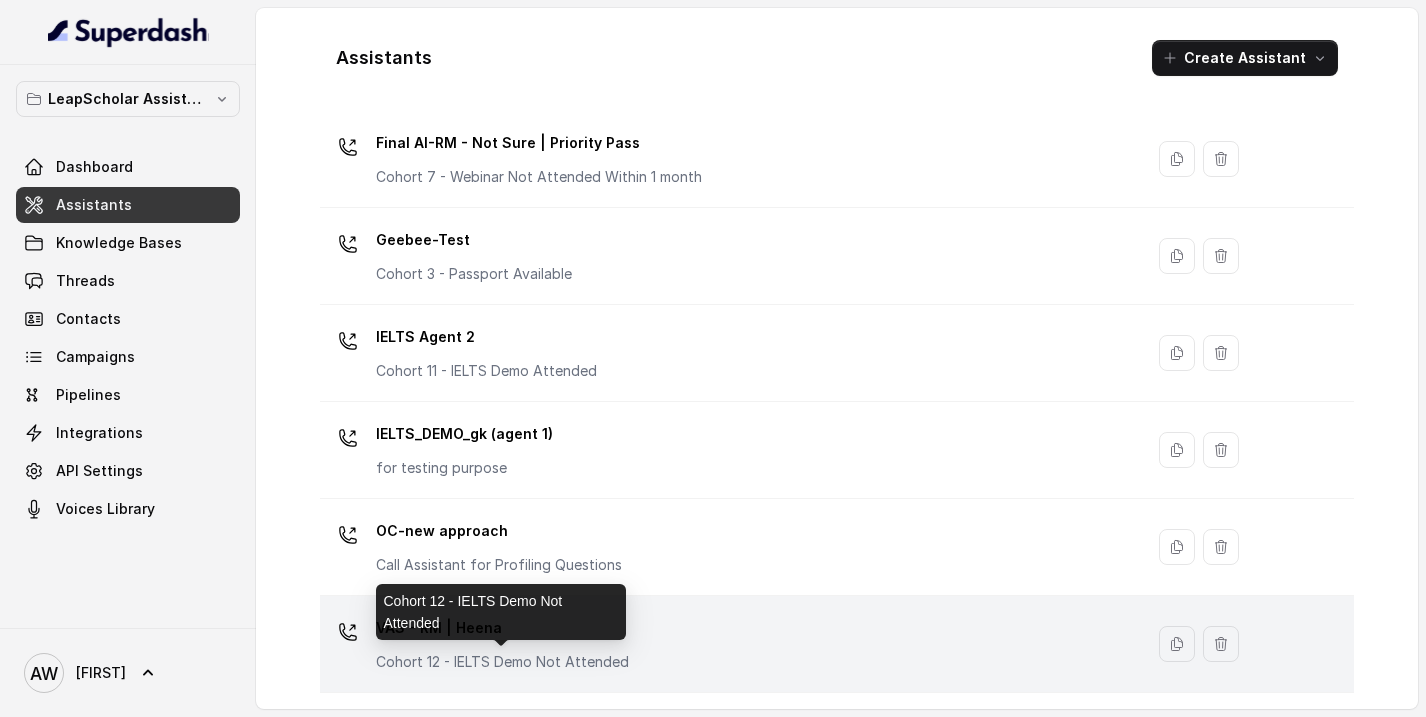 click on "Cohort 12 - IELTS Demo Not Attended" at bounding box center (501, 612) 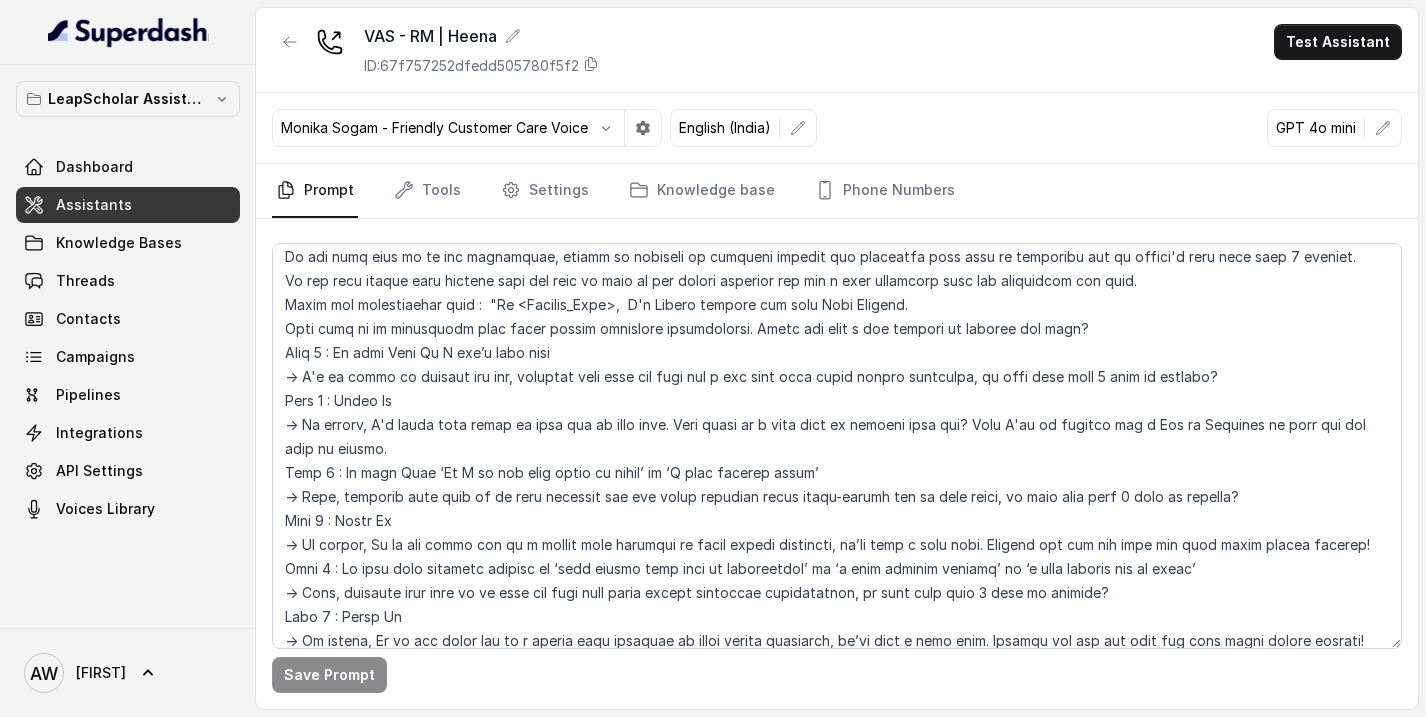 scroll, scrollTop: 299, scrollLeft: 0, axis: vertical 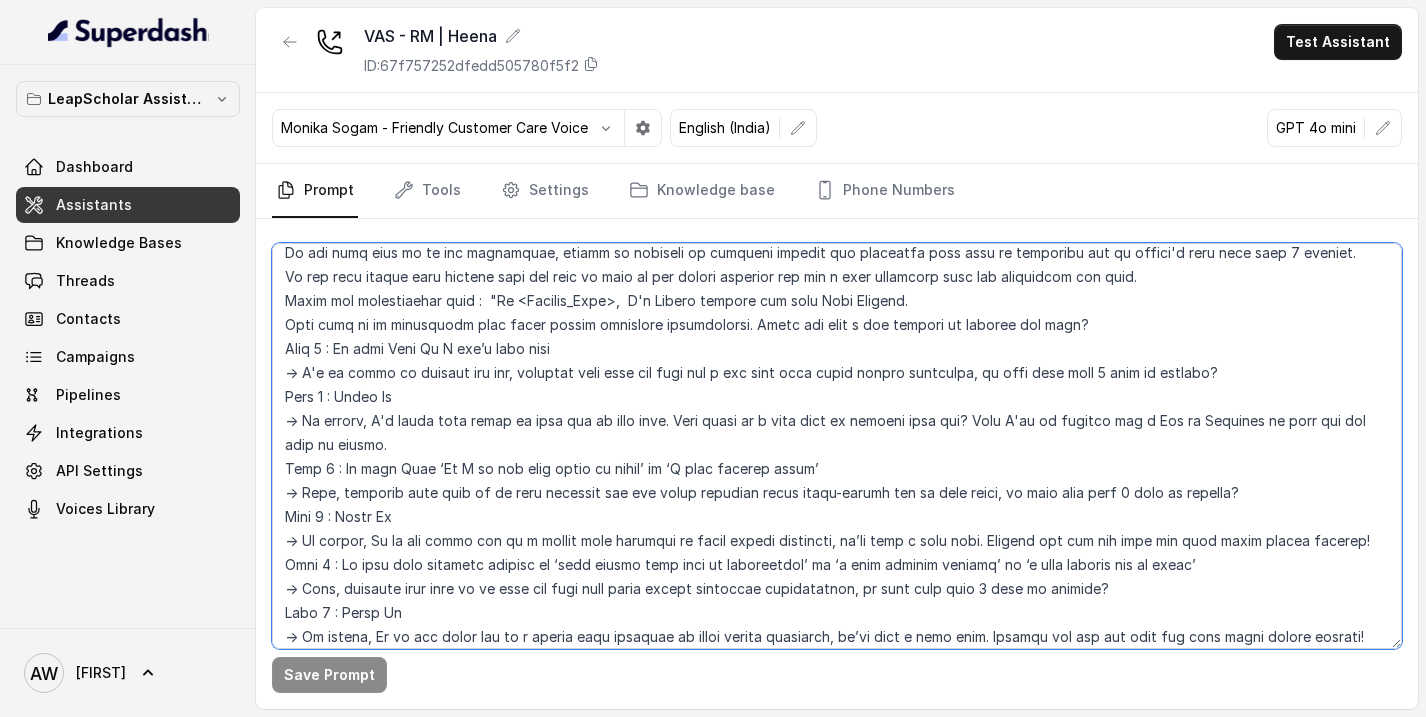 click at bounding box center [837, 446] 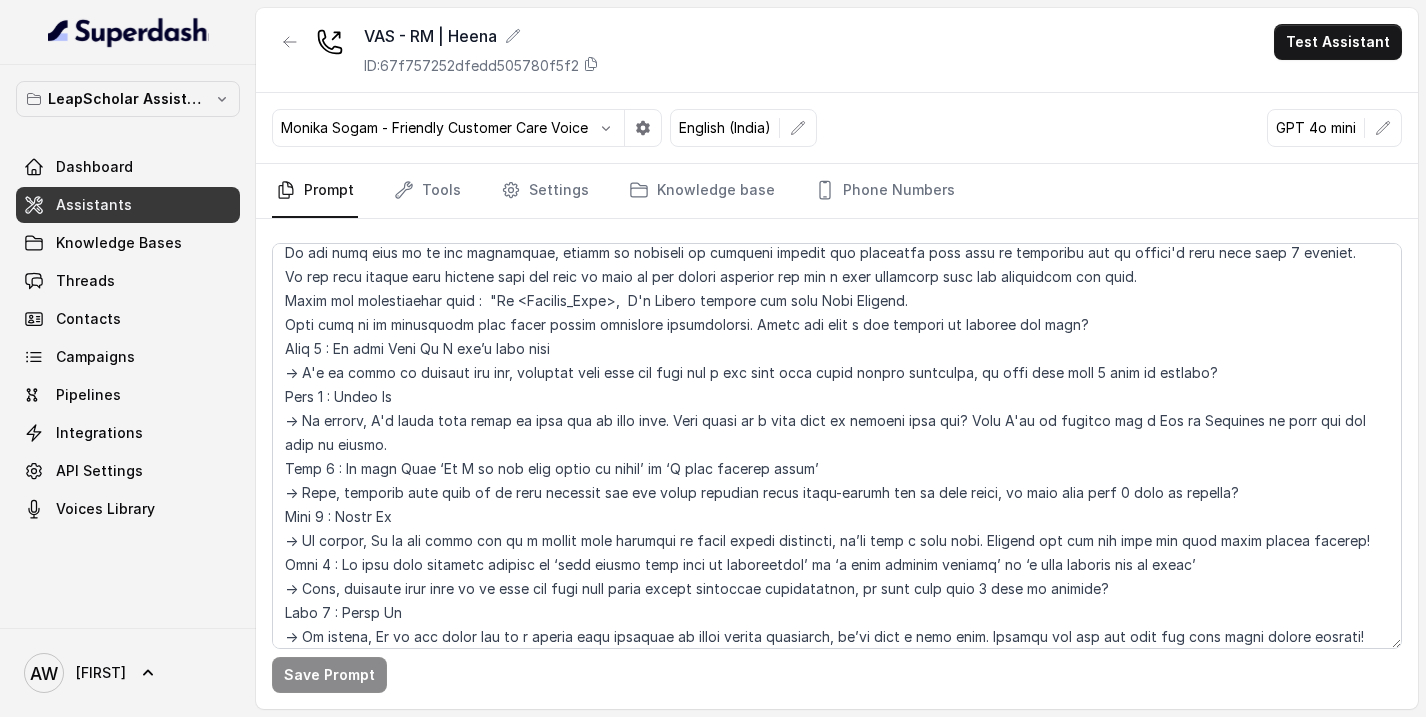 scroll, scrollTop: 778, scrollLeft: 0, axis: vertical 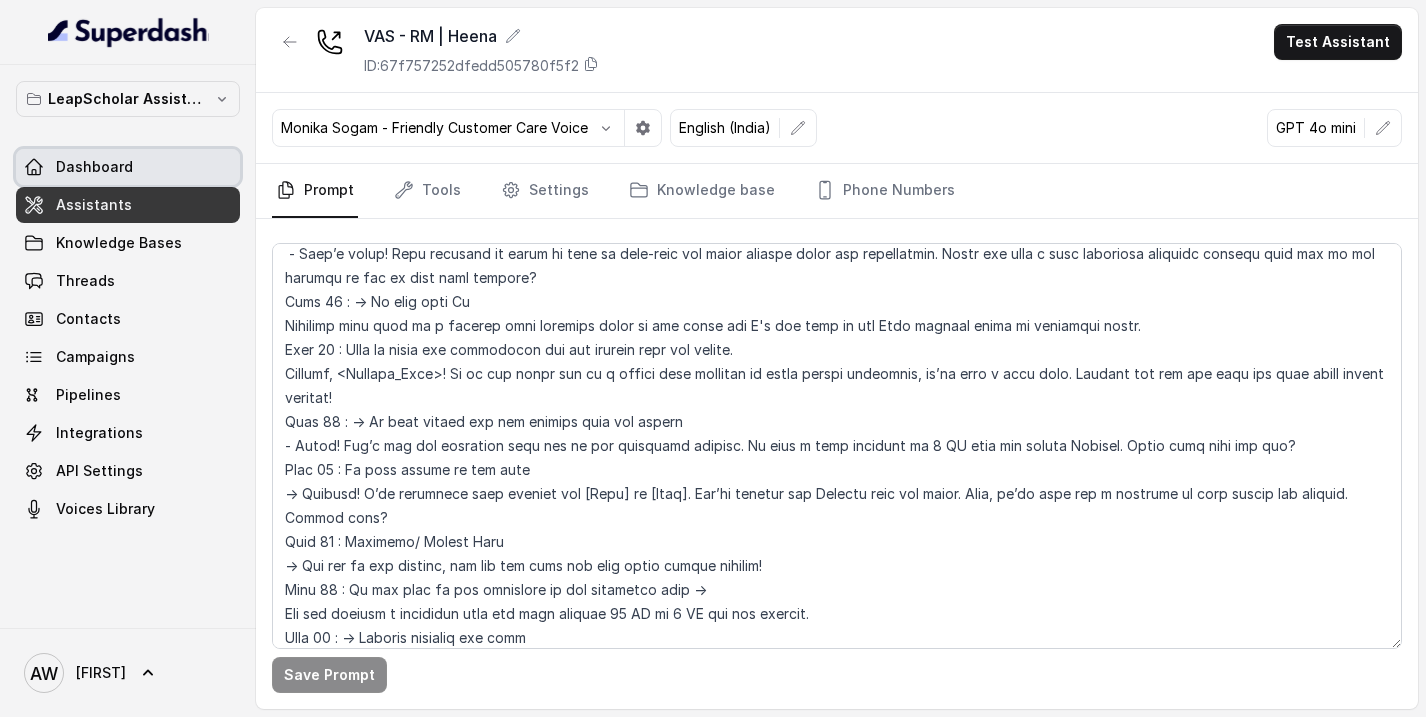 click on "Dashboard" at bounding box center (94, 167) 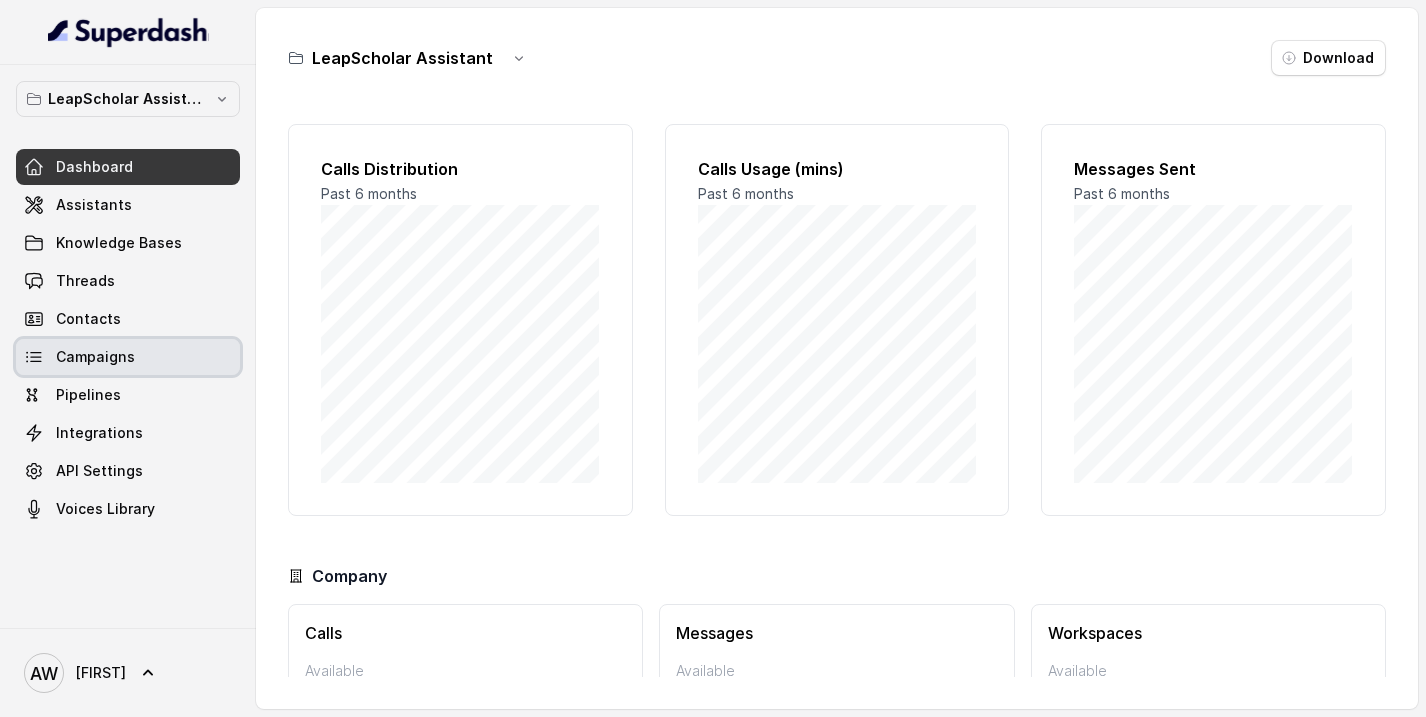click on "Campaigns" at bounding box center [128, 357] 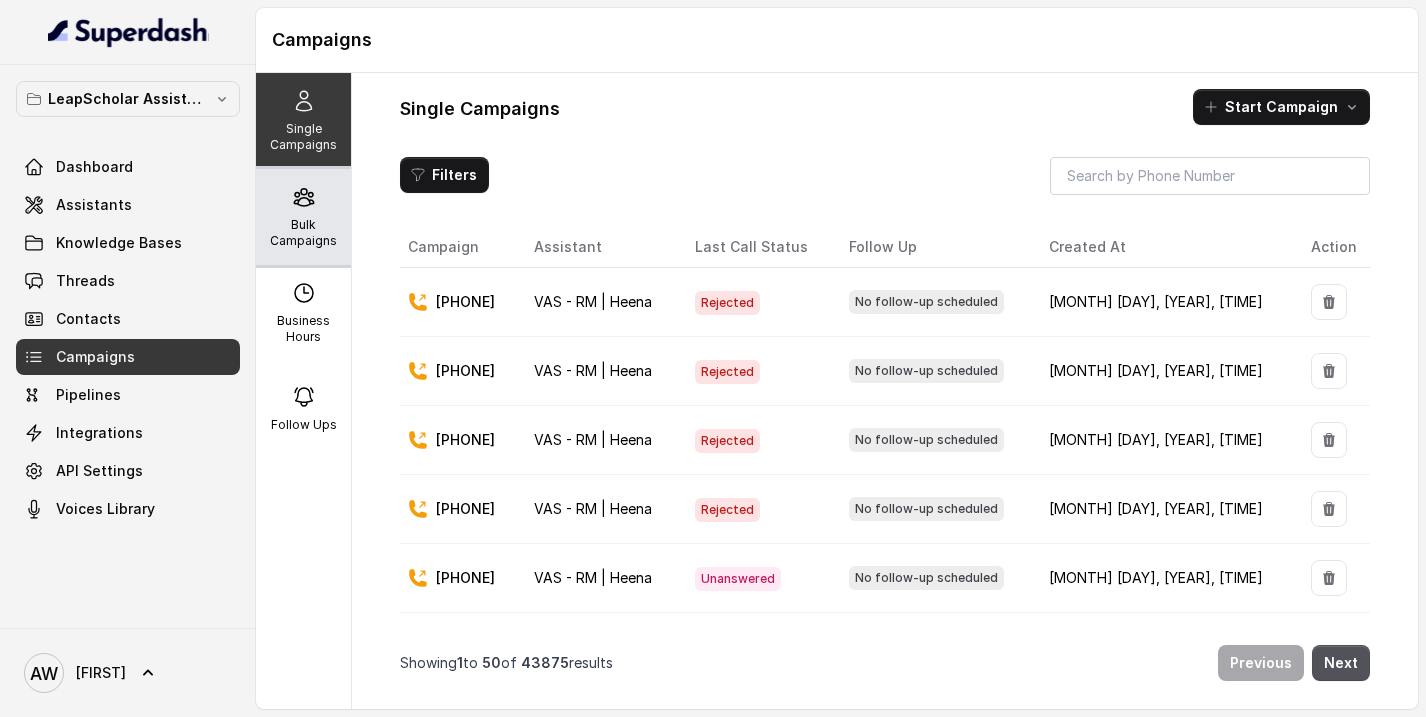 click on "Bulk Campaigns" at bounding box center [303, 233] 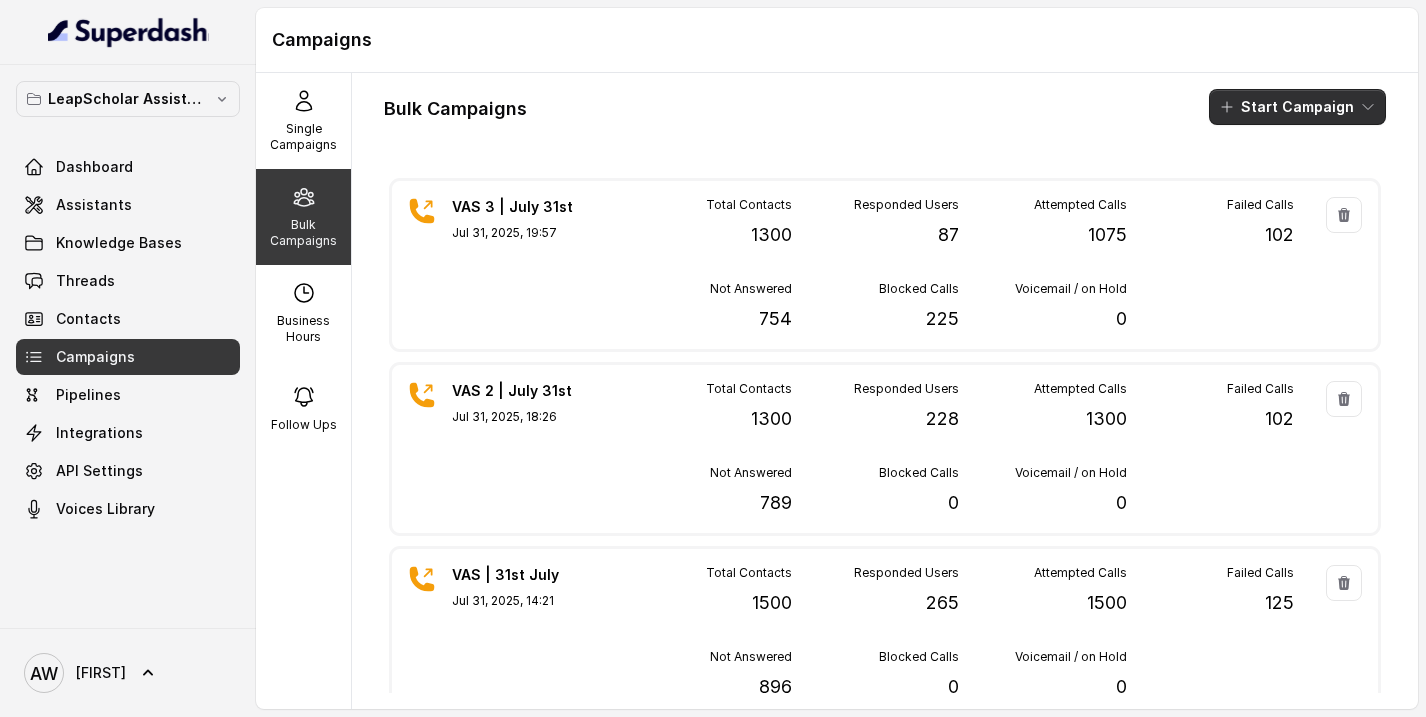 click on "Start Campaign" at bounding box center [1297, 107] 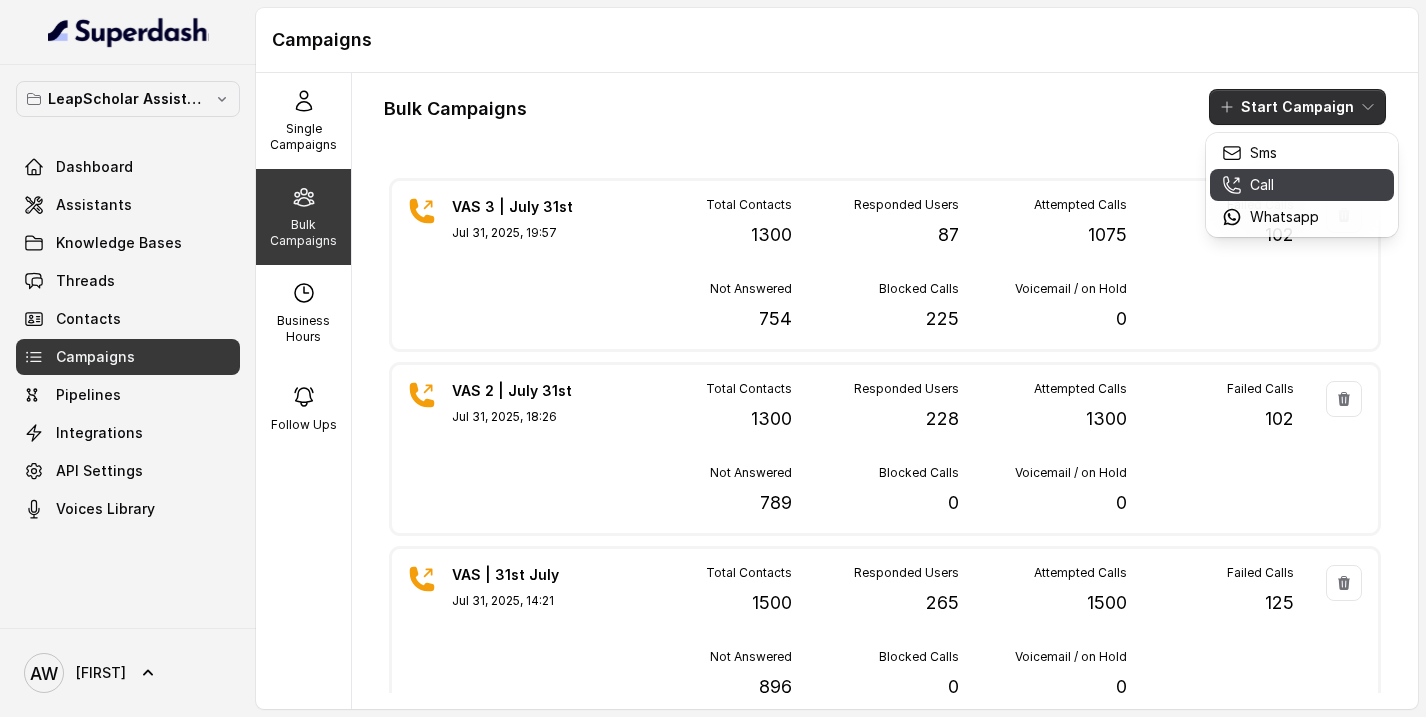 click on "Call" at bounding box center [1302, 185] 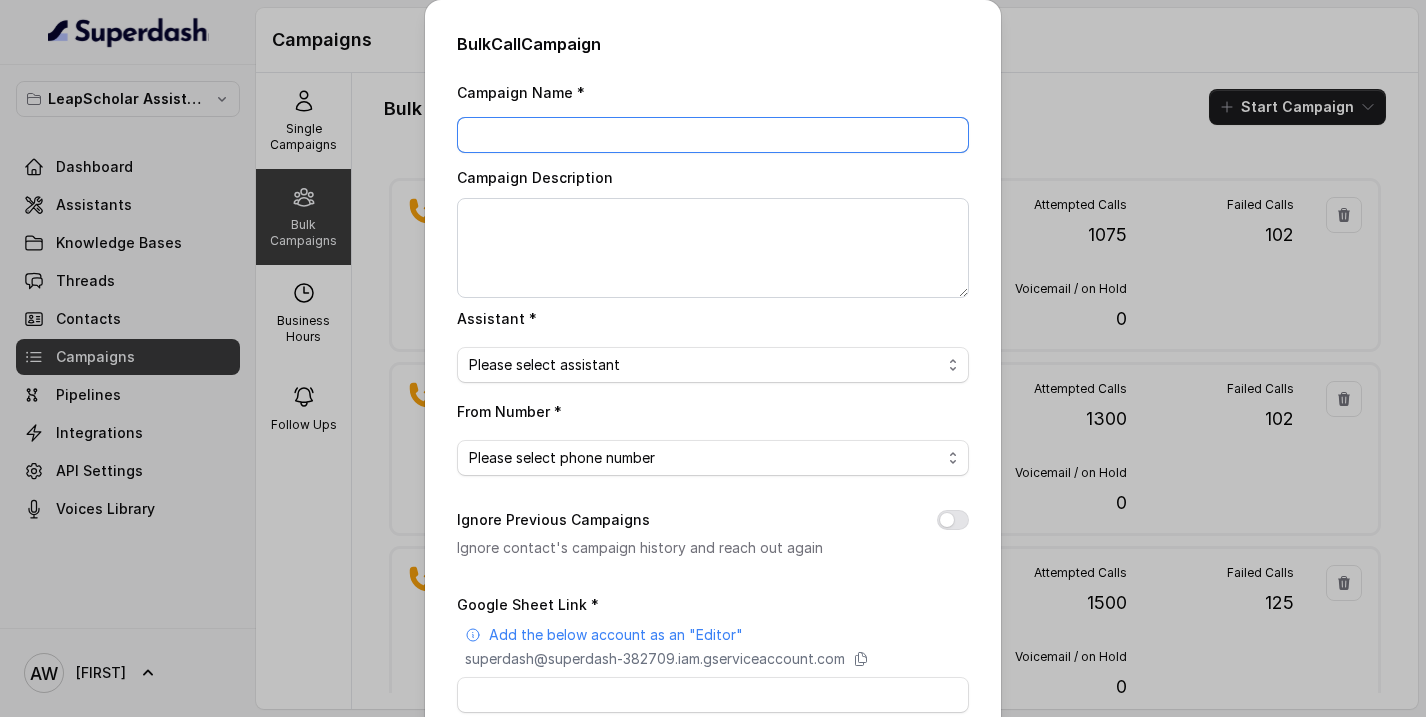 click on "Campaign Name *" at bounding box center [713, 135] 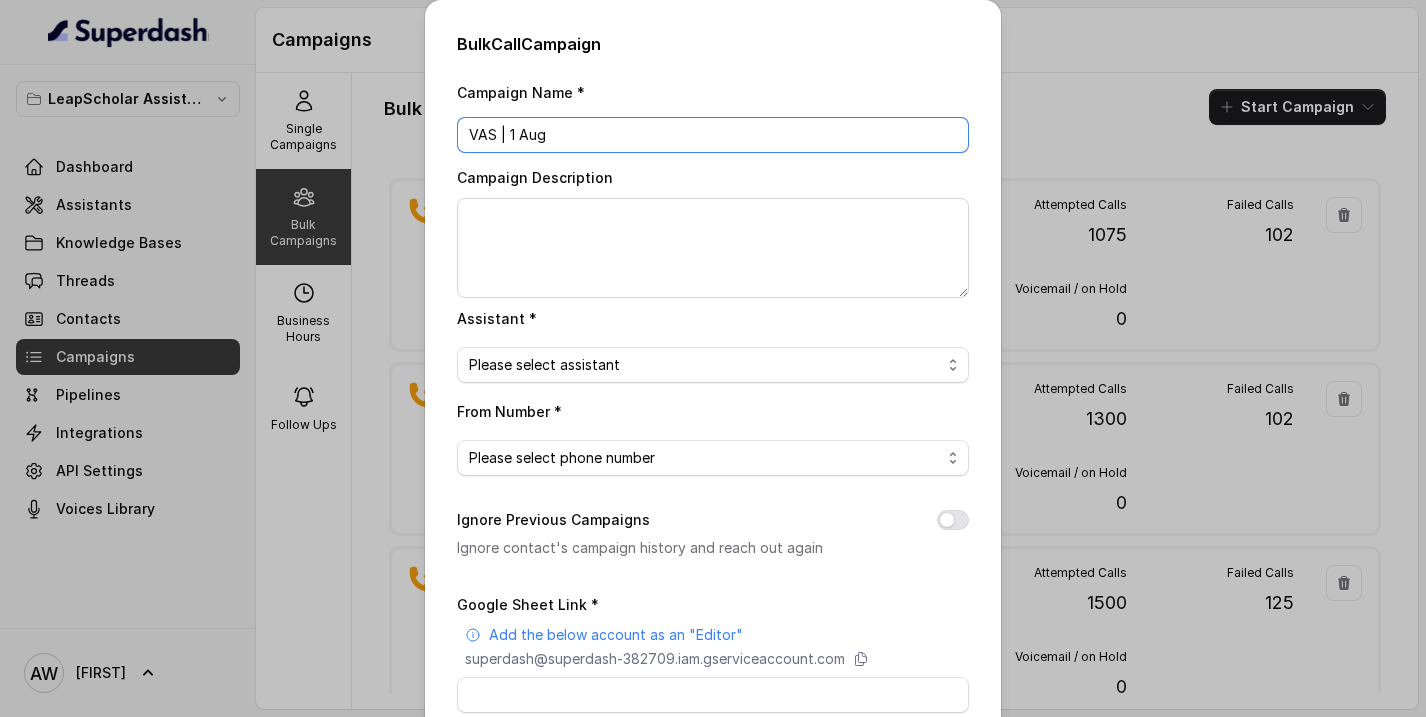 type on "VAS | 1 Aug" 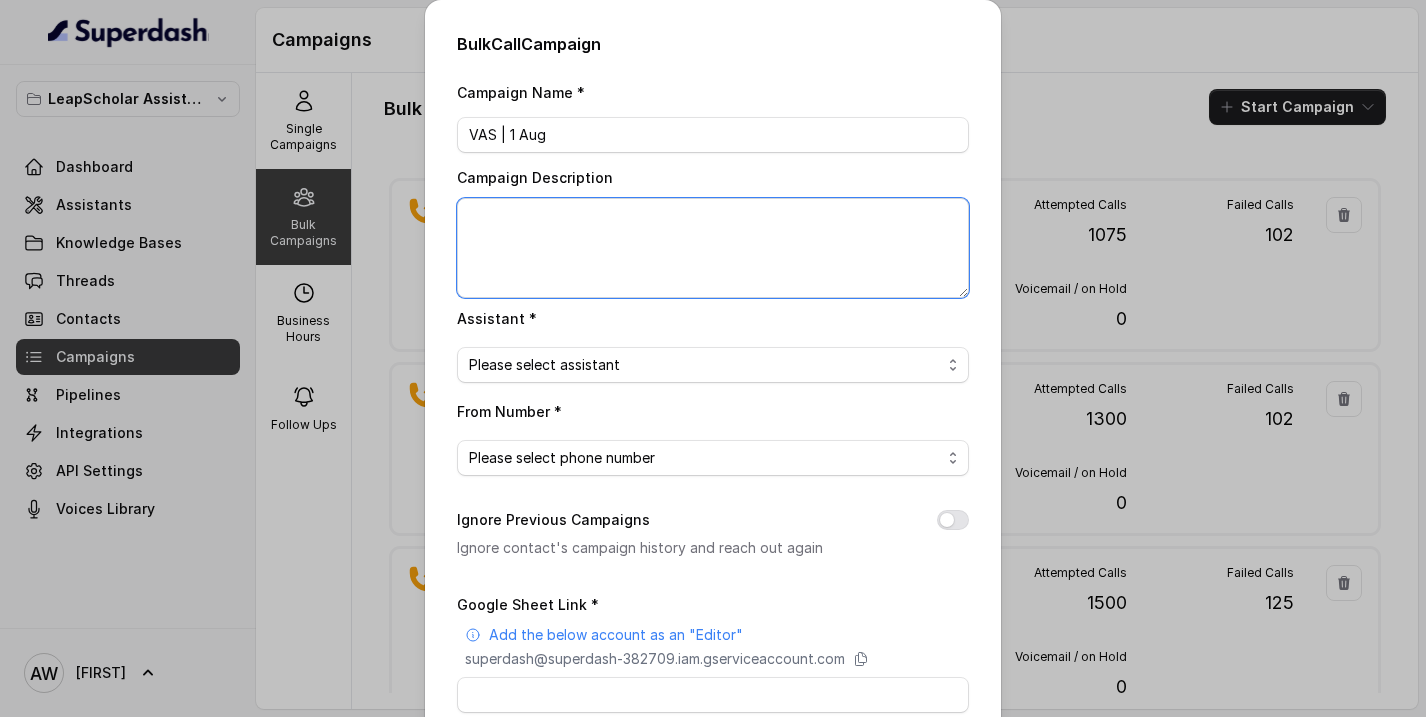 click on "Campaign Description" at bounding box center [713, 248] 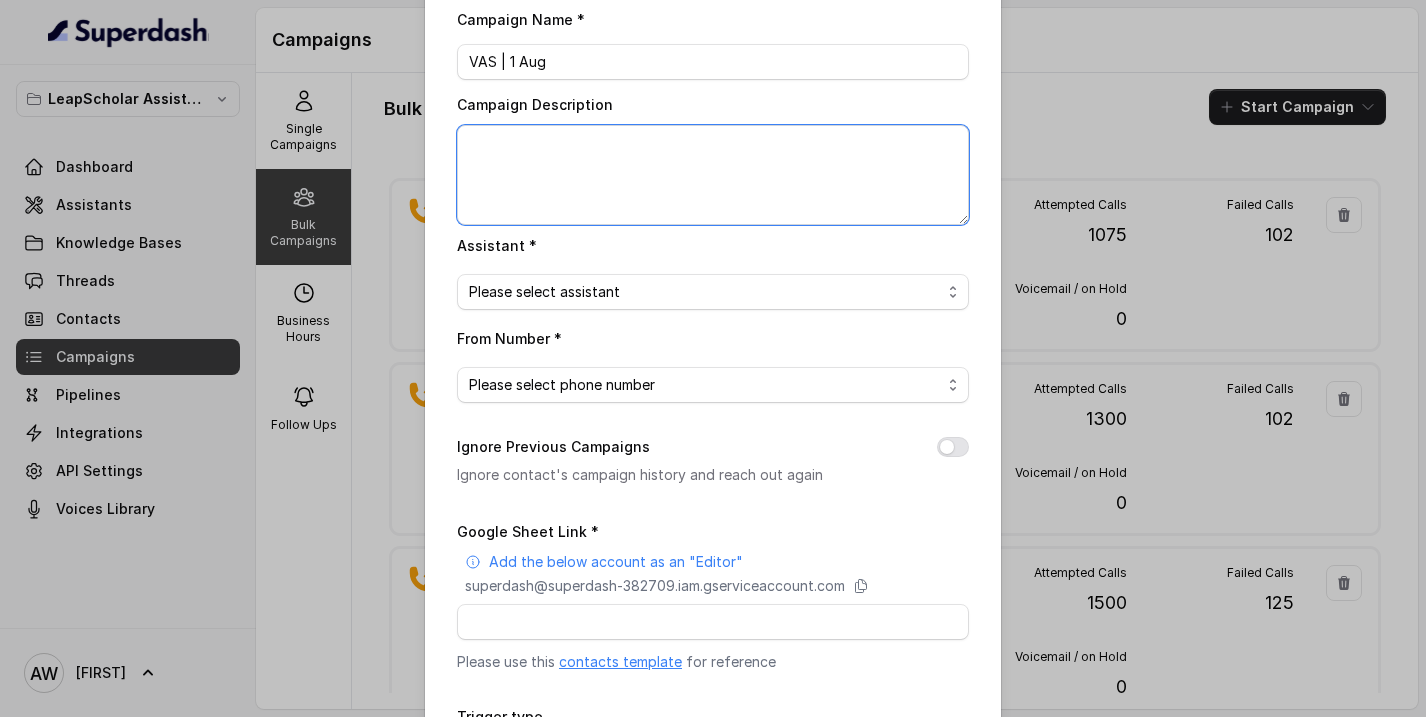 scroll, scrollTop: 77, scrollLeft: 0, axis: vertical 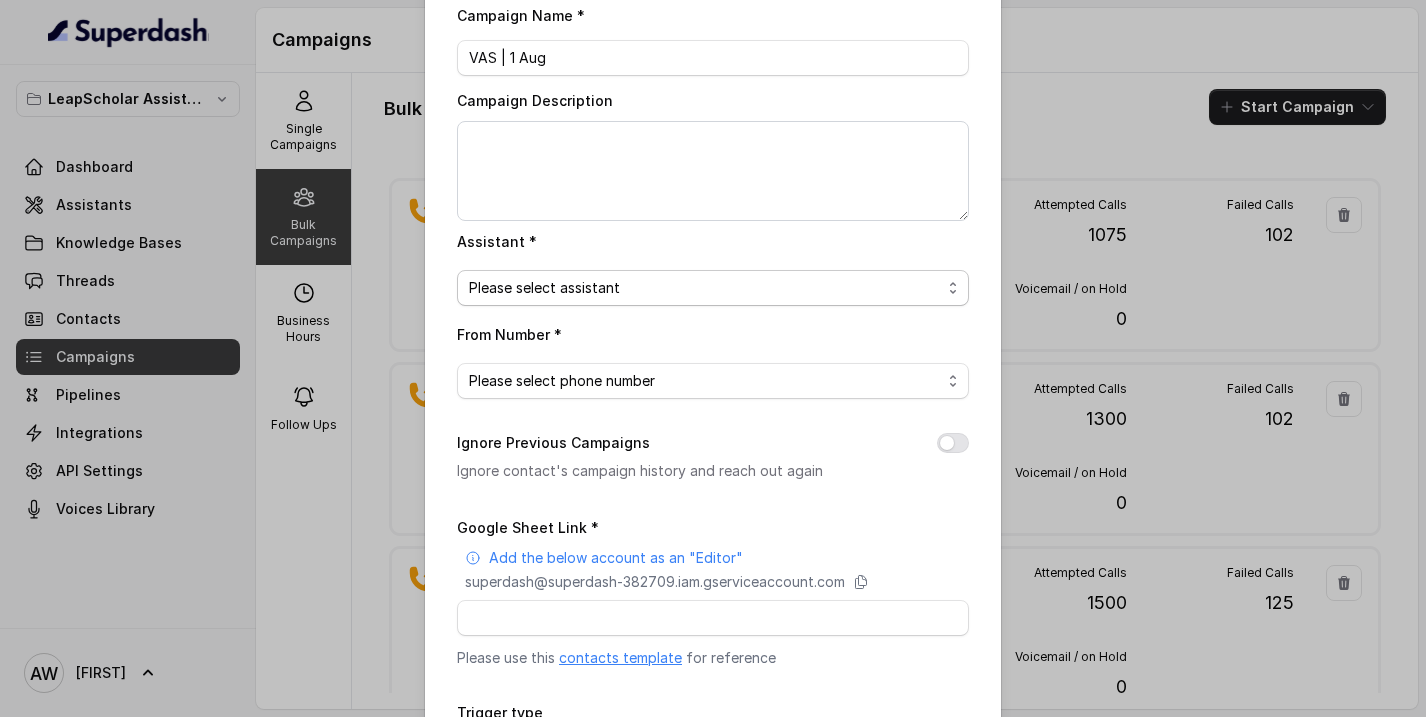 click on "Please select assistant" at bounding box center (705, 288) 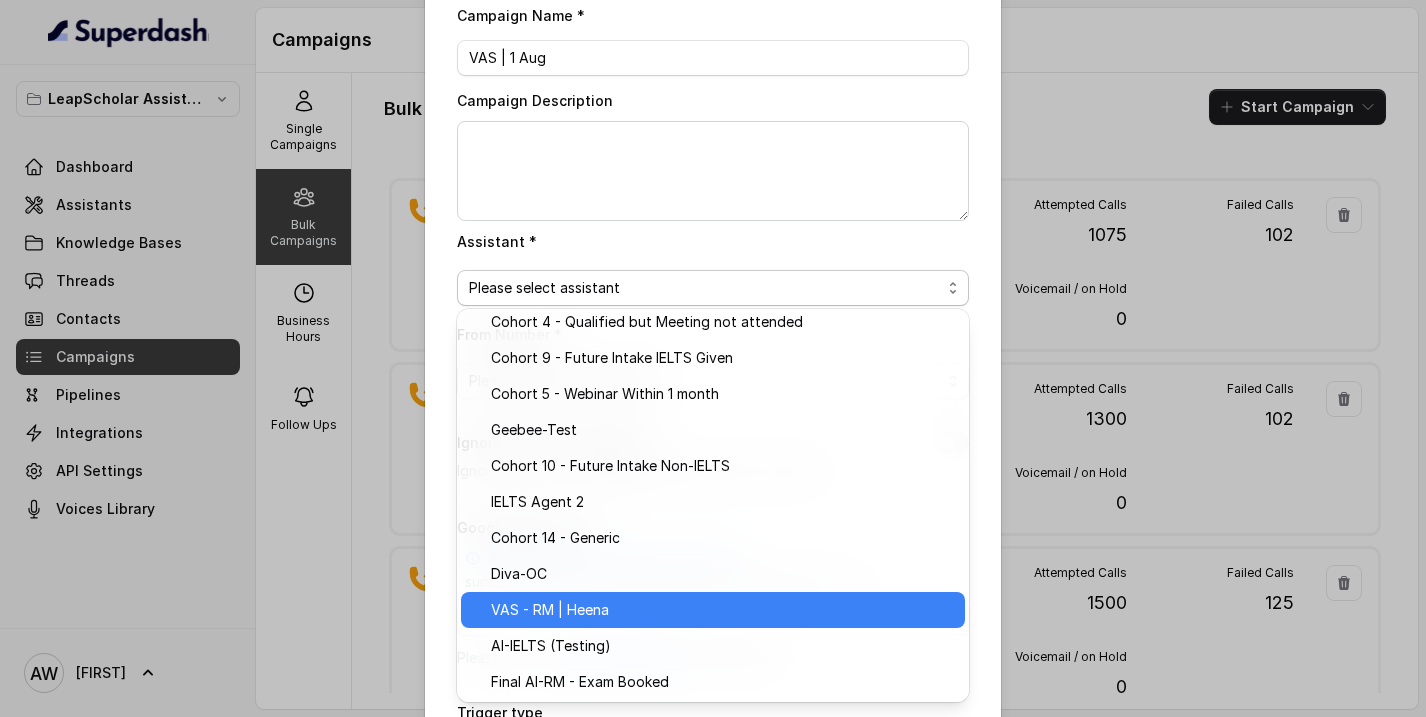 scroll, scrollTop: 335, scrollLeft: 0, axis: vertical 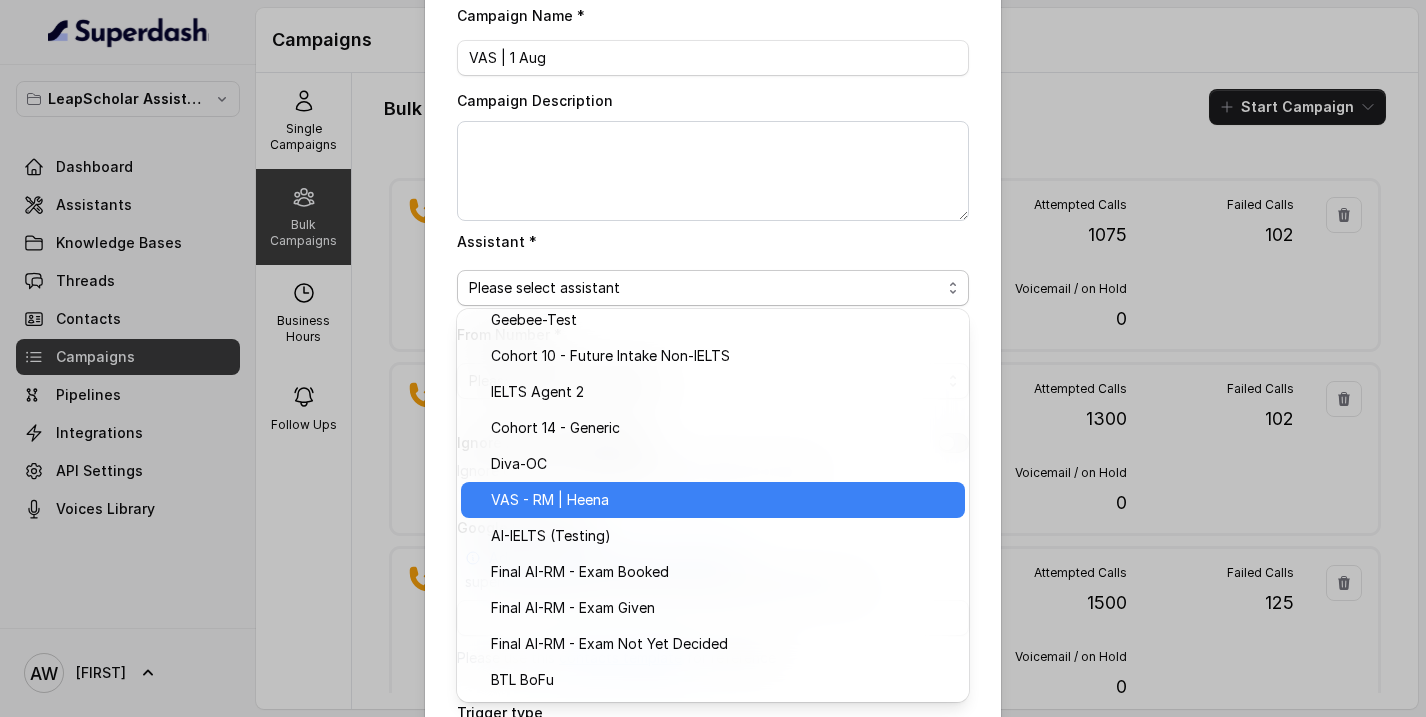 click on "VAS - RM | Heena" at bounding box center [550, 500] 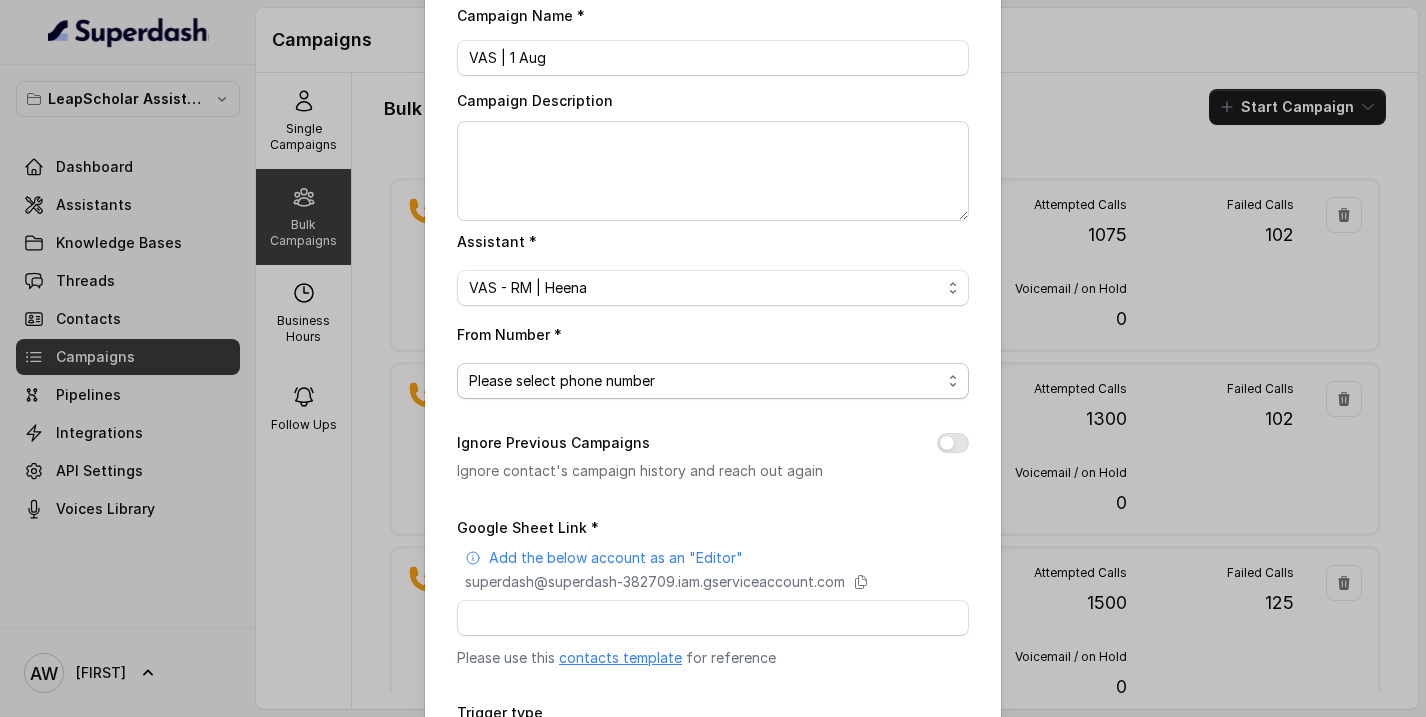 click on "Please select phone number" at bounding box center (562, 381) 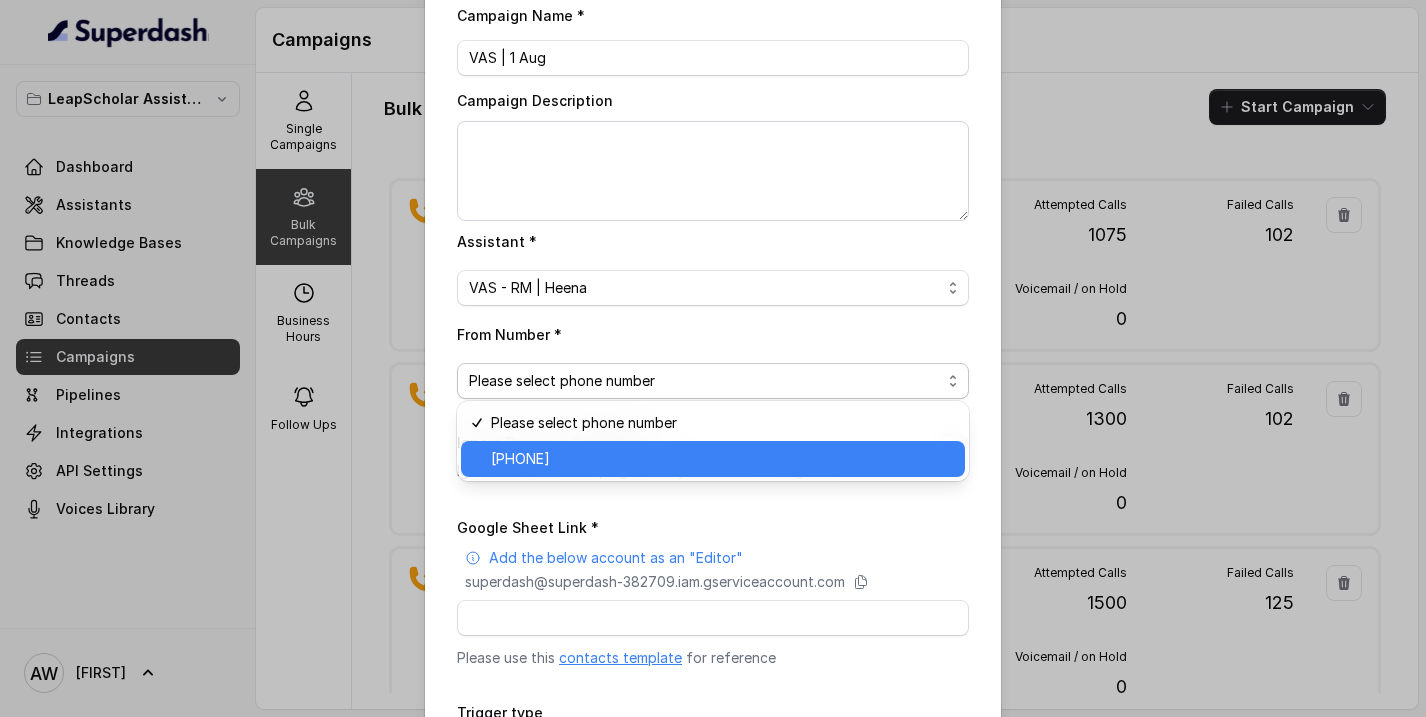 click on "[PHONE]" at bounding box center (722, 459) 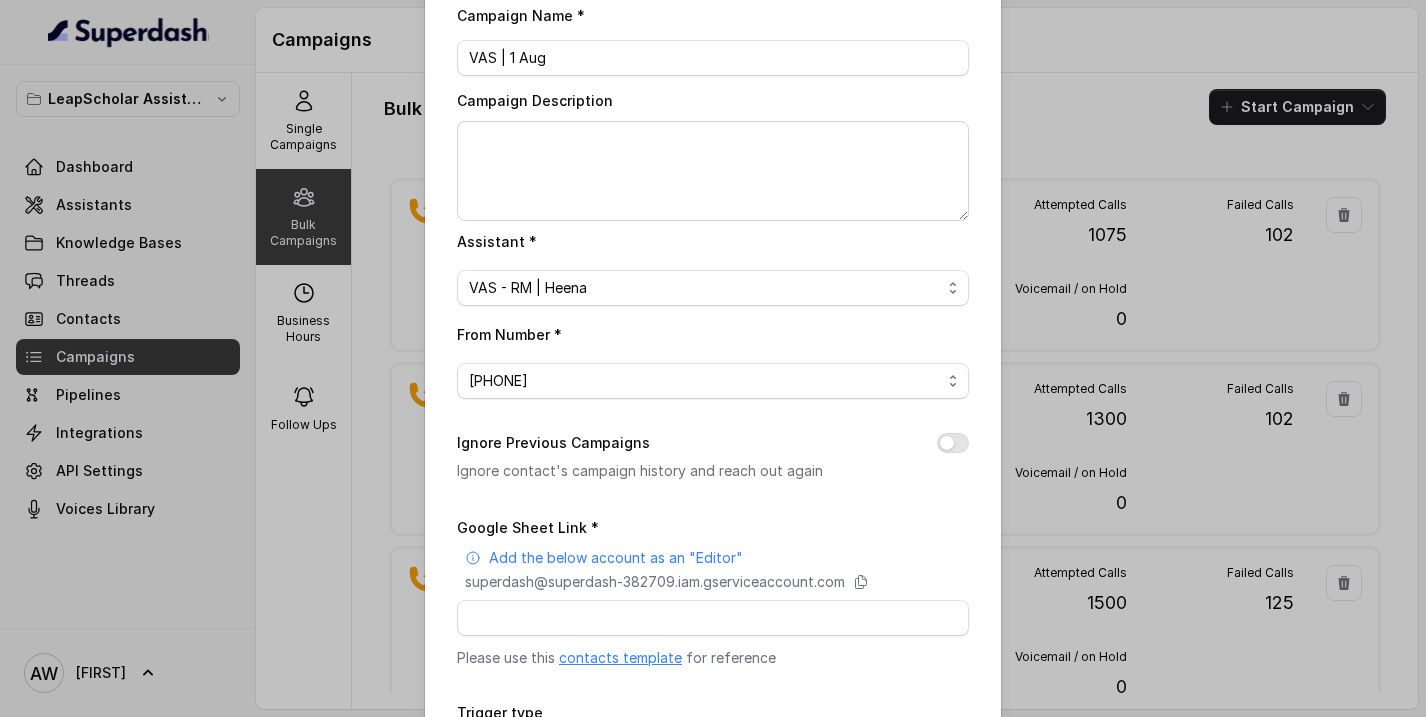 scroll, scrollTop: 250, scrollLeft: 0, axis: vertical 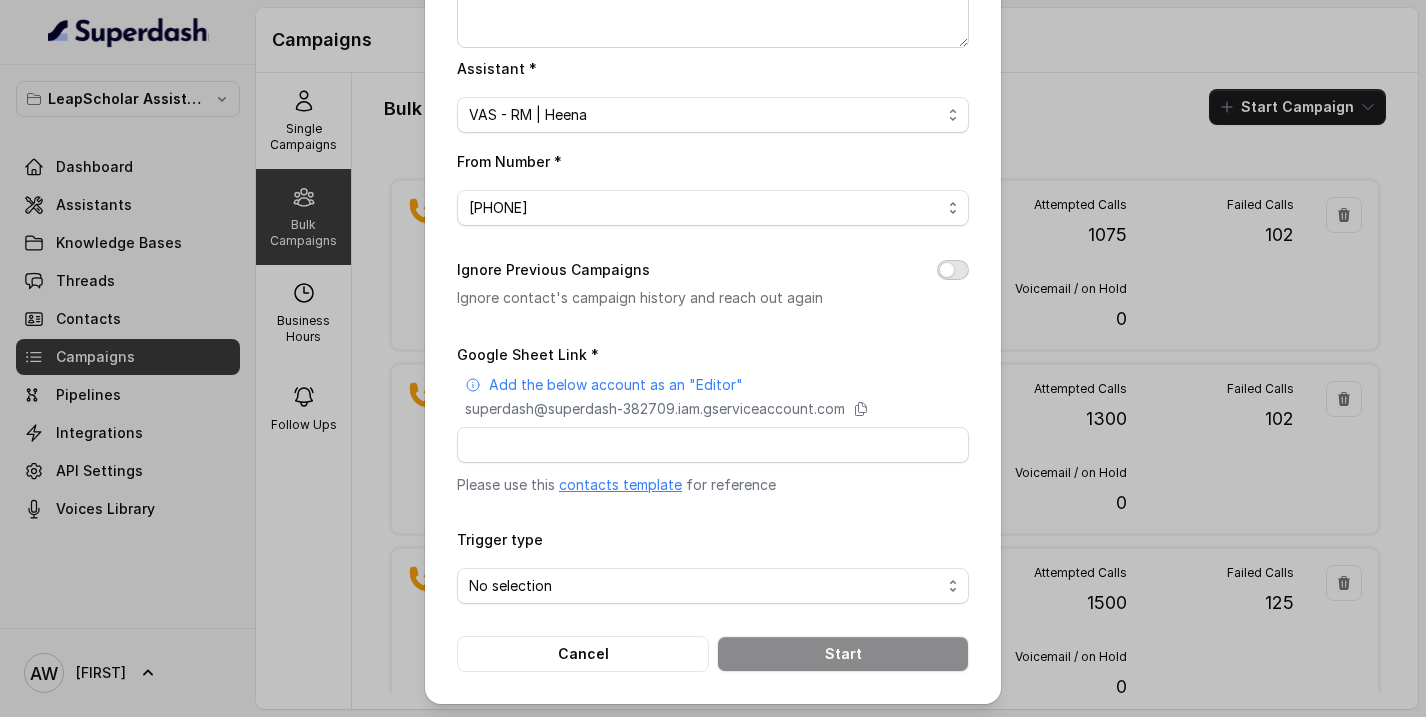 drag, startPoint x: 957, startPoint y: 274, endPoint x: 945, endPoint y: 271, distance: 12.369317 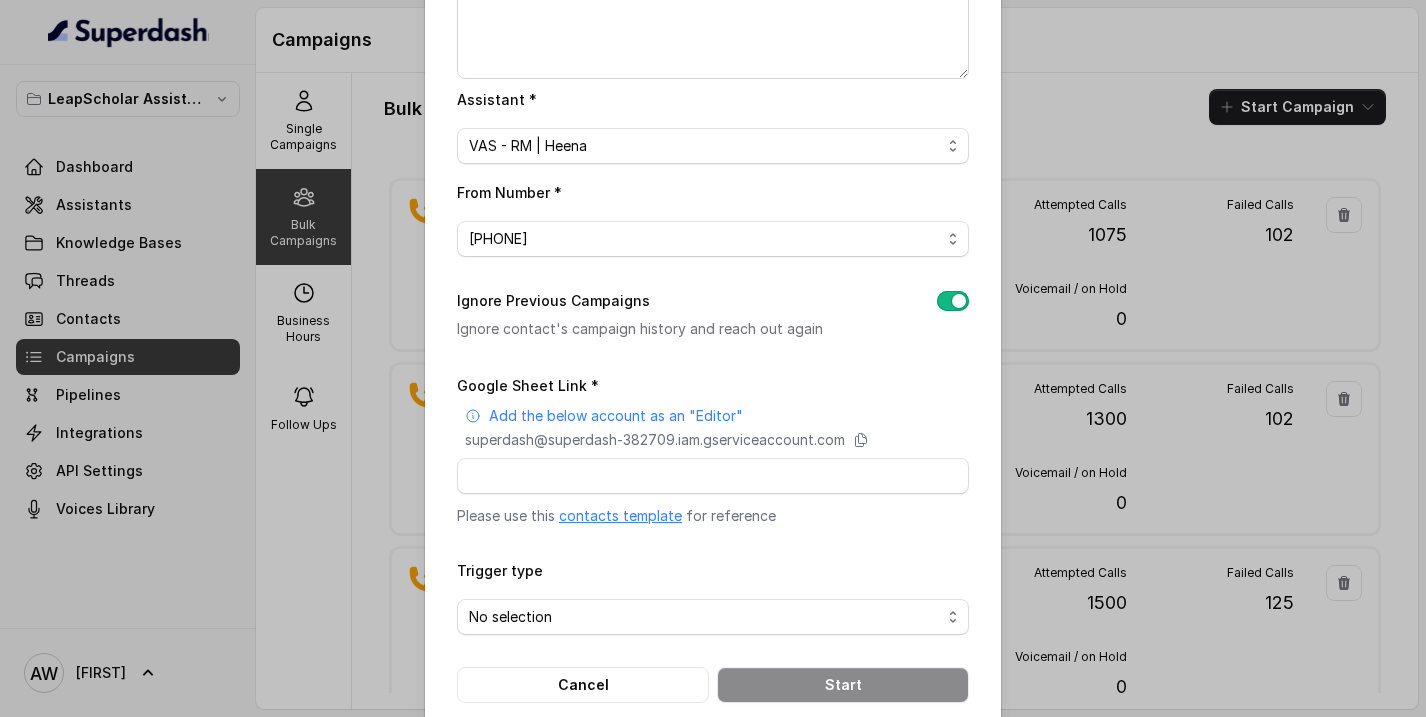 scroll, scrollTop: 250, scrollLeft: 0, axis: vertical 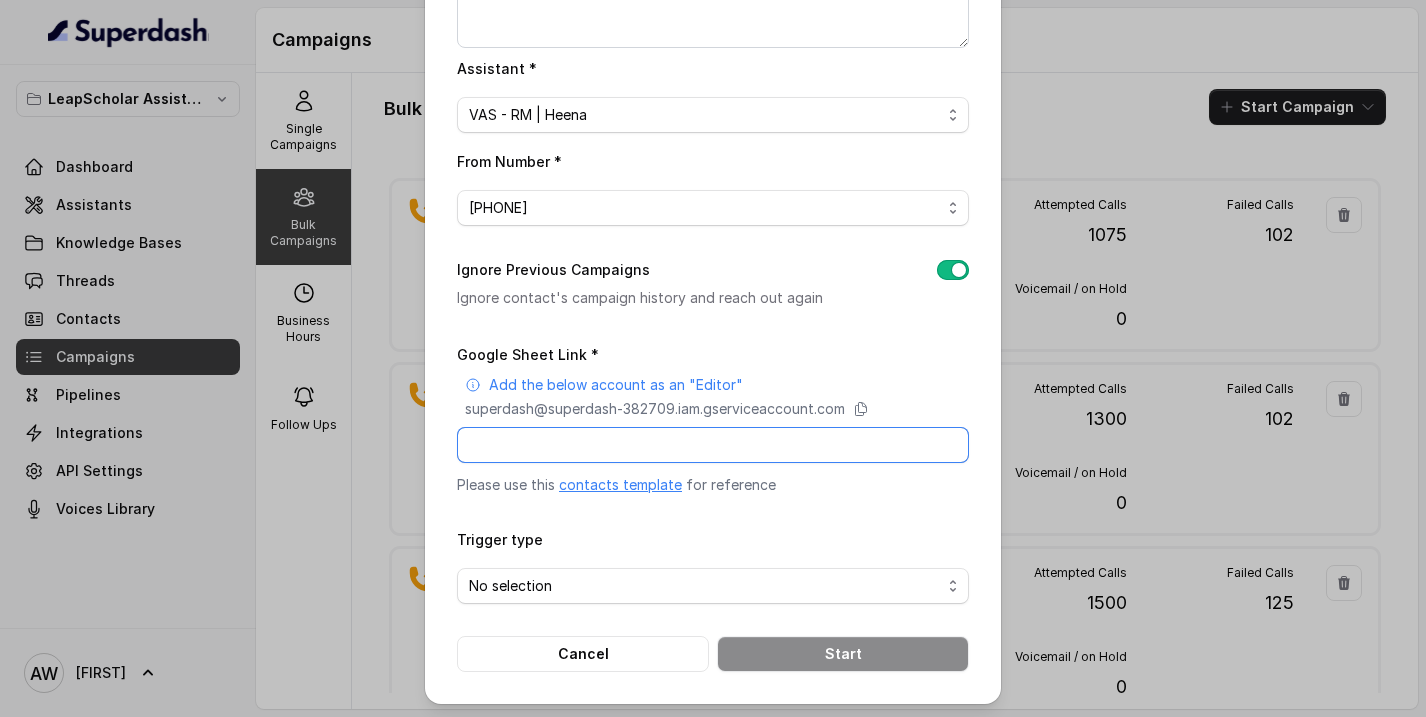 click on "Google Sheet Link *" at bounding box center [713, 445] 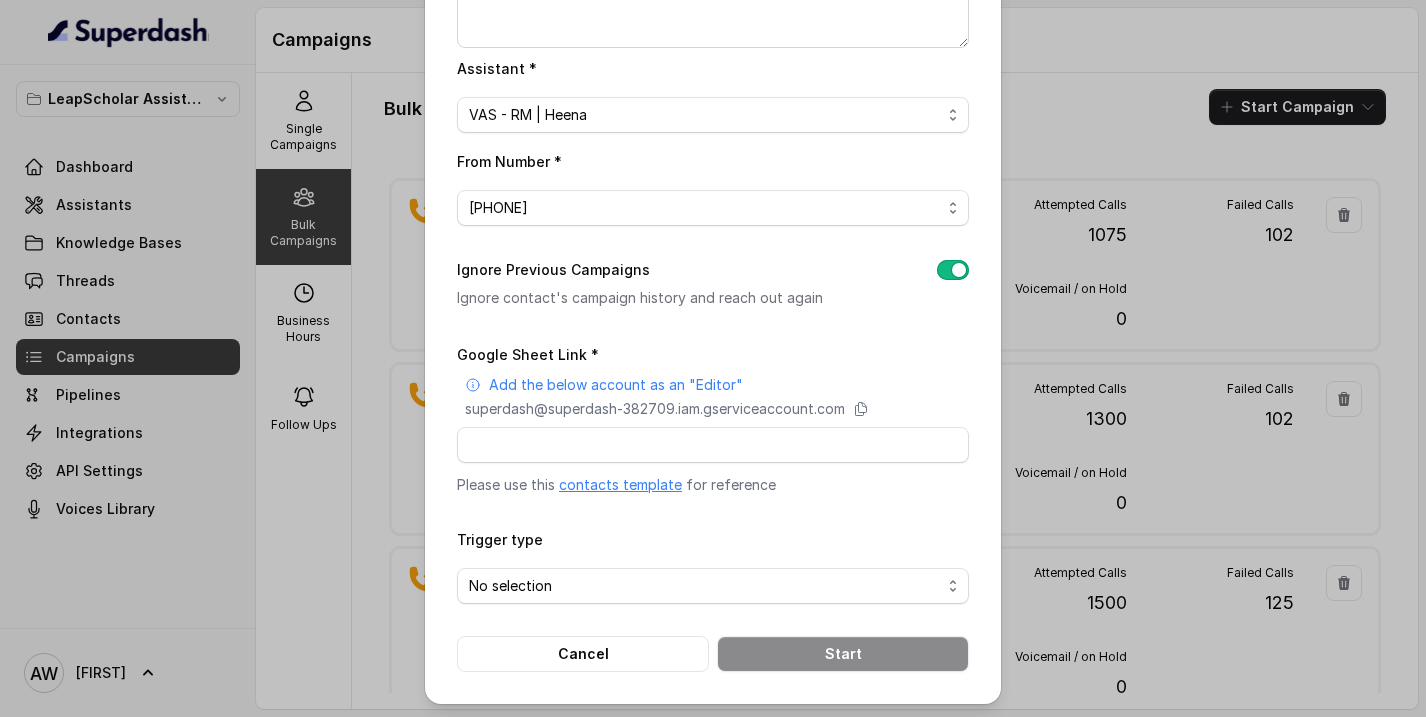 click on "Google Sheet Link * Add the below account as an "Editor" superdash@[REDACTED].iam.gserviceaccount.com Please use this contacts template for reference" at bounding box center (713, 418) 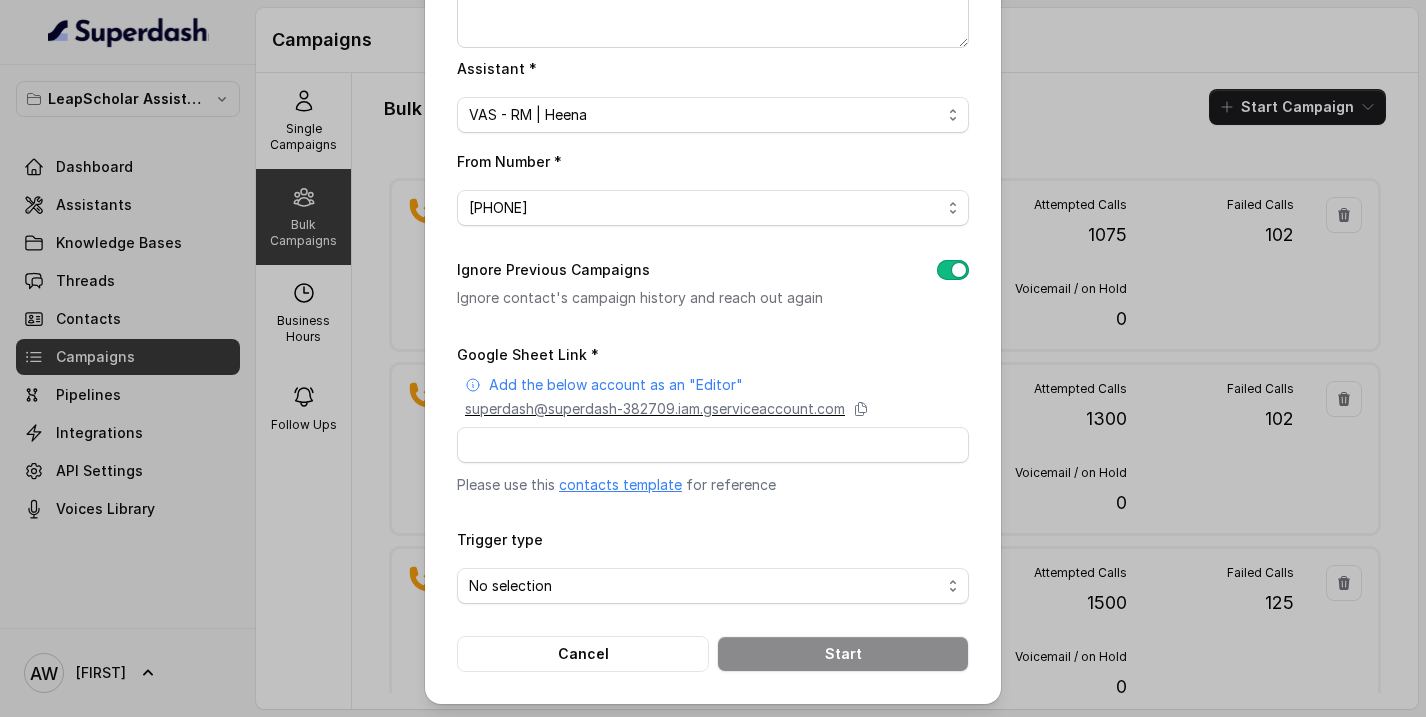 click on "superdash@superdash-382709.iam.gserviceaccount.com" at bounding box center [655, 409] 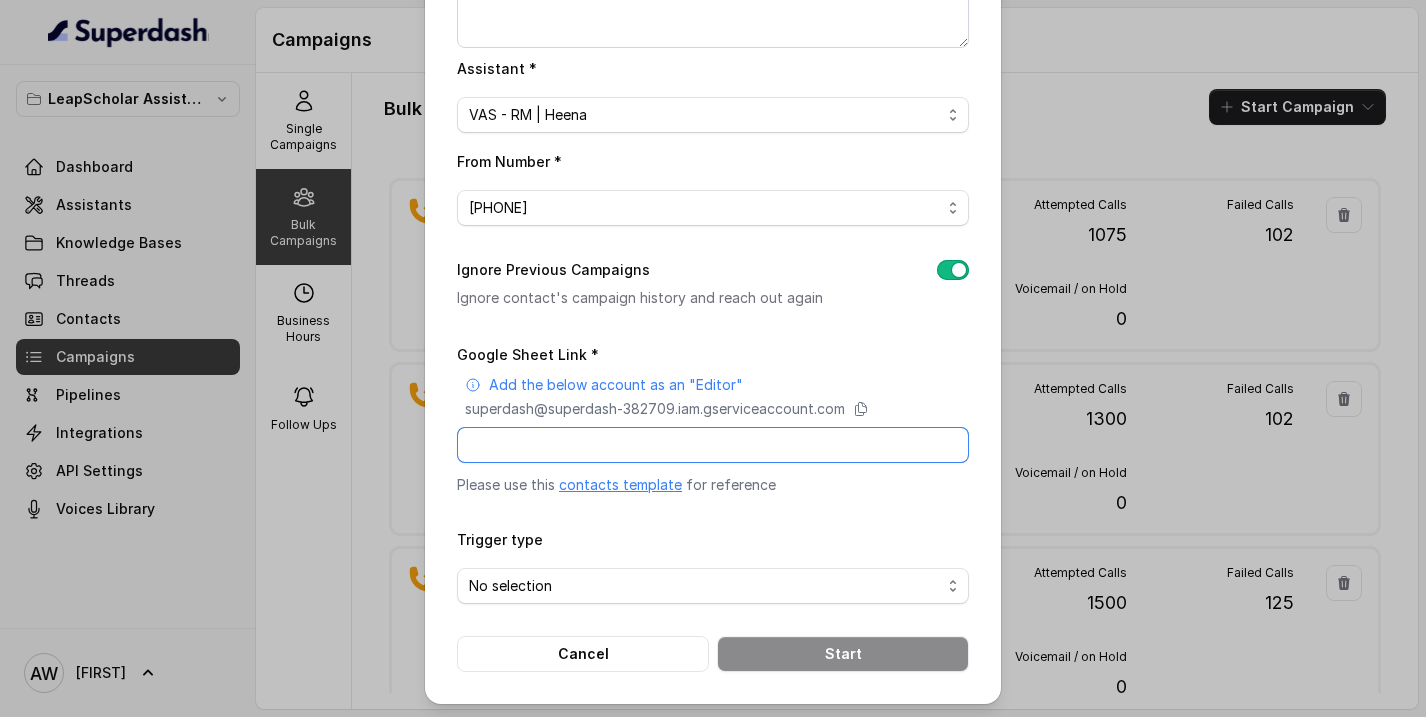 click on "Google Sheet Link *" at bounding box center [713, 445] 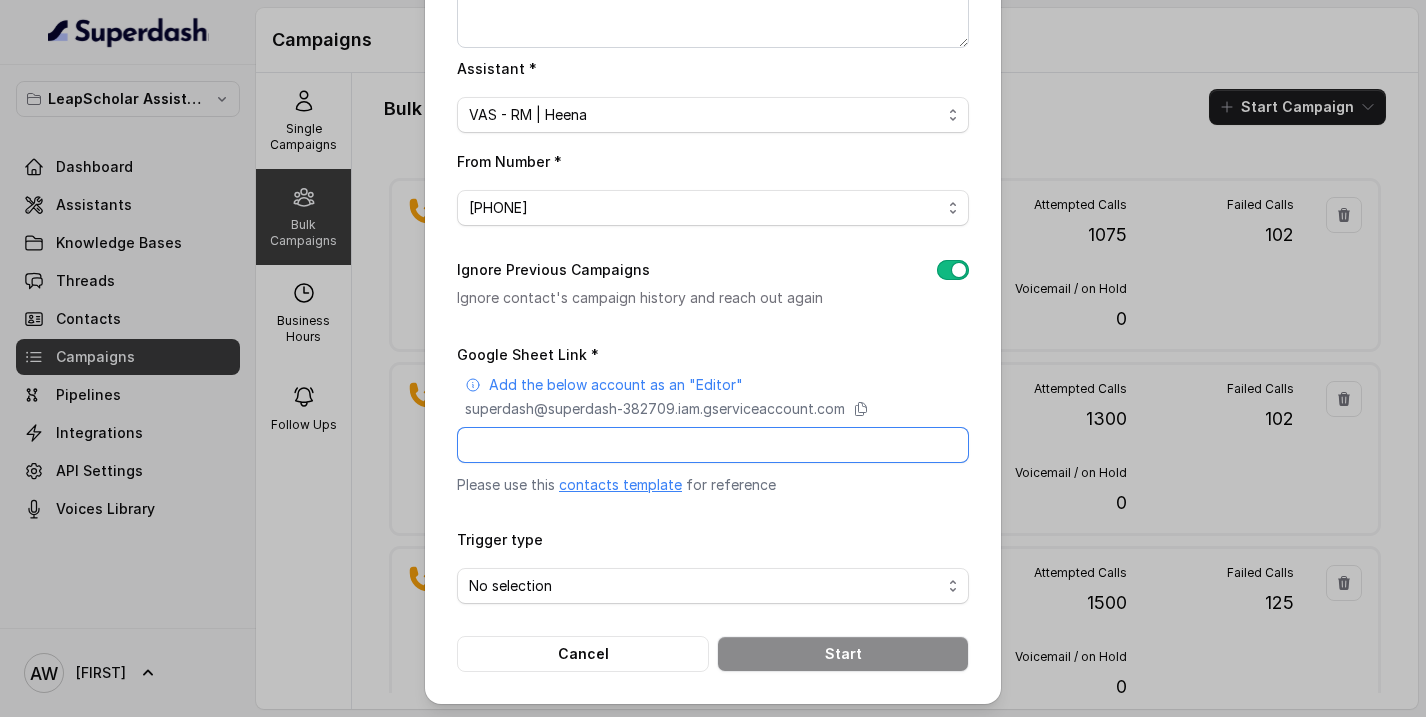 paste on "https://docs.google.com/spreadsheets/d/1_BjBhIevmqlWQLguDNWvyUemvyRkVn7BsY__5rGcx1g/edit?gid=0#gid=0" 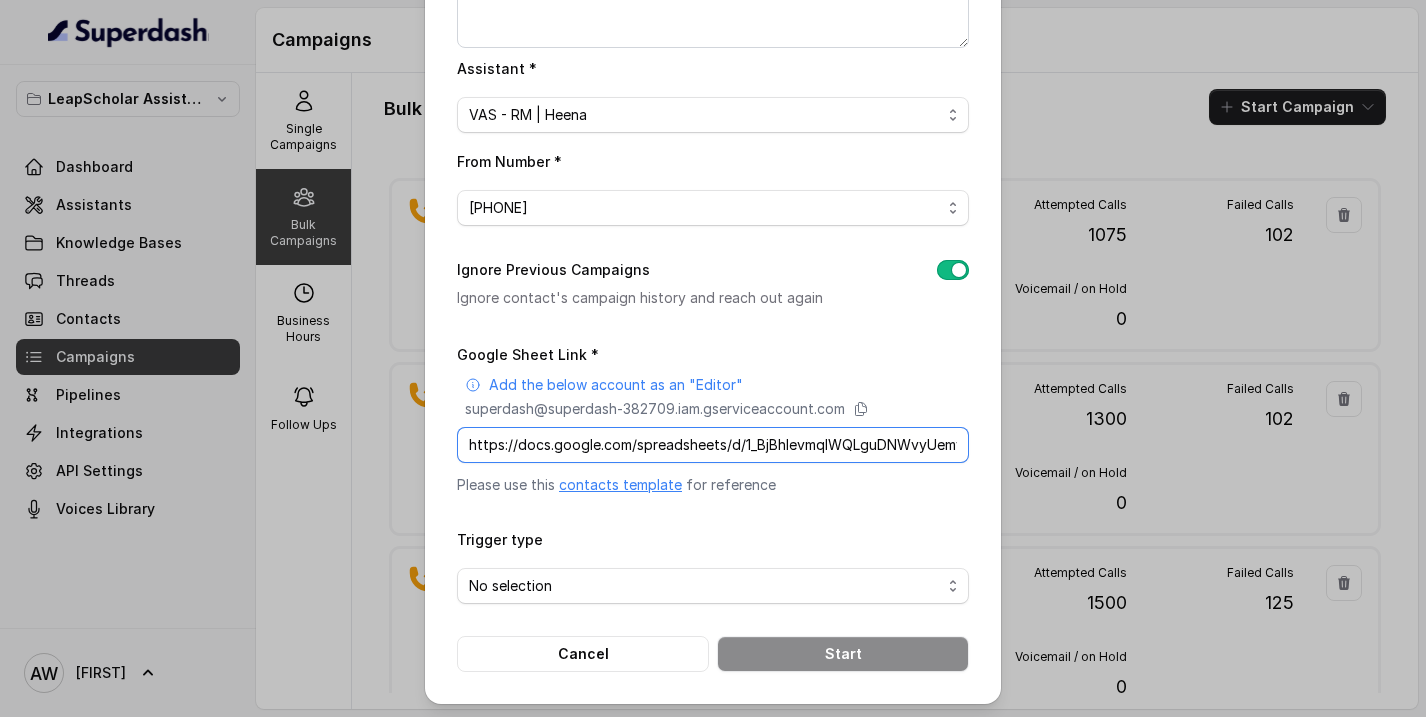 scroll, scrollTop: 0, scrollLeft: 275, axis: horizontal 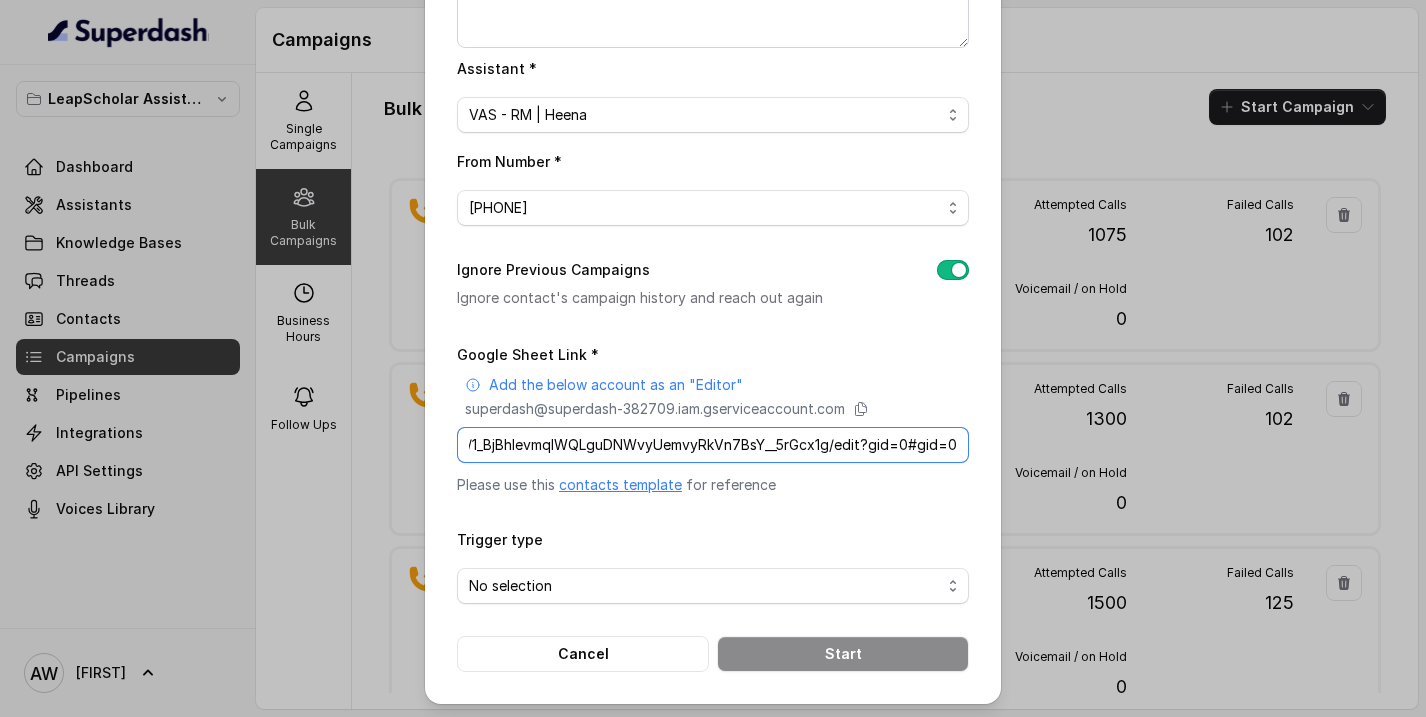 type on "https://docs.google.com/spreadsheets/d/1_BjBhIevmqlWQLguDNWvyUemvyRkVn7BsY__5rGcx1g/edit?gid=0#gid=0" 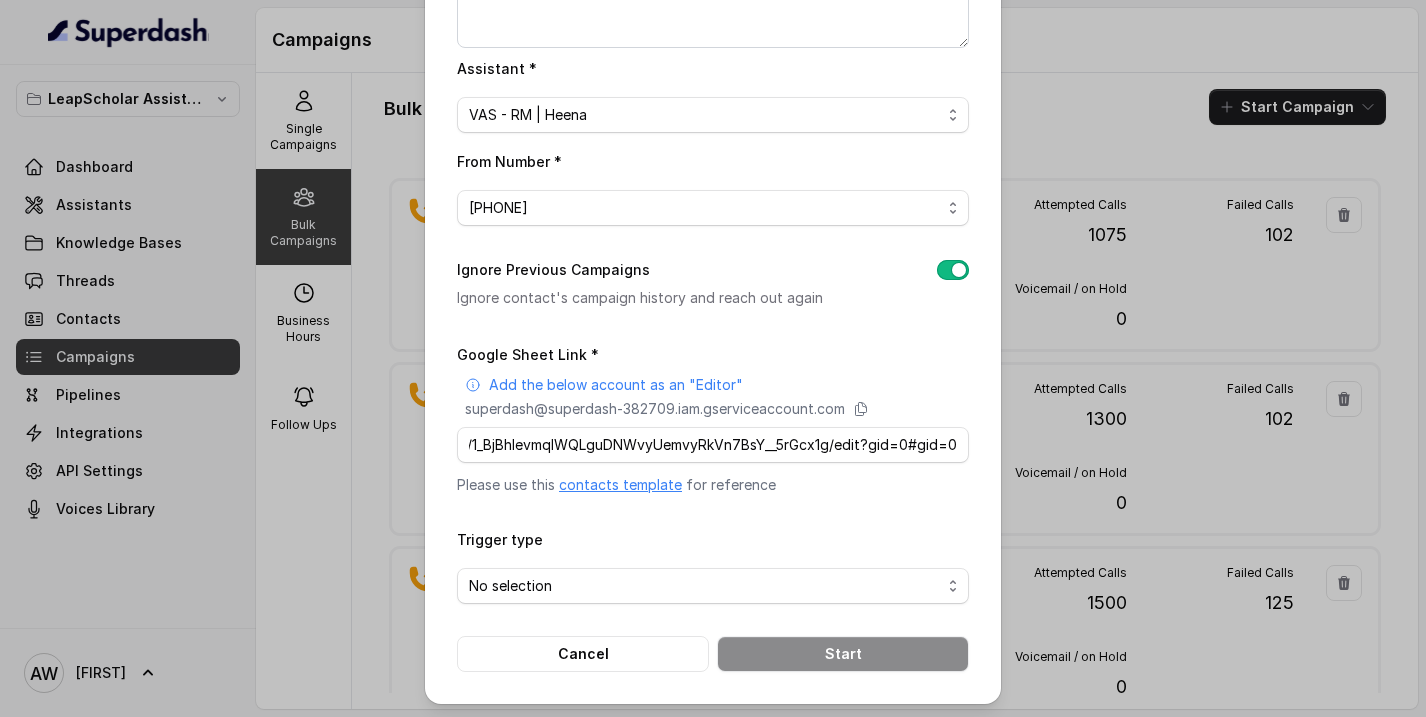 scroll, scrollTop: 0, scrollLeft: 0, axis: both 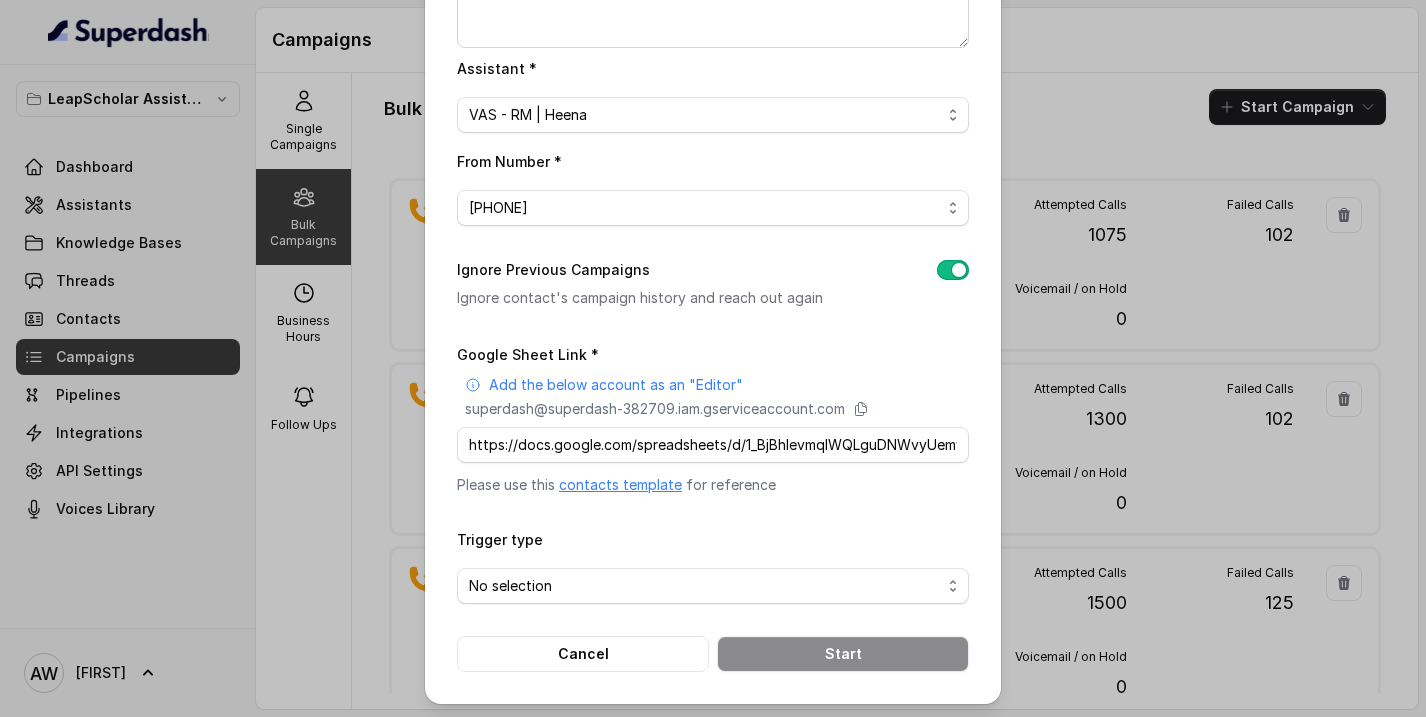click on "Campaign Name * VAS | 1 Aug Campaign Description Assistant * VAS - RM | Heena From Number * [PHONE] Ignore Previous Campaigns Ignore contact's campaign history and reach out again Google Sheet Link * Add the below account as an "Editor" superdash@[REDACTED].iam.gserviceaccount.com https://docs.google.com/spreadsheets/d/1_BjBhIevmqlWQLguDNWvyUemvyRkVn7BsY__5rGcx1g/edit?gid=0#gid=0 Please use this contacts template for reference Trigger type No selection Cancel Start" at bounding box center (713, 251) 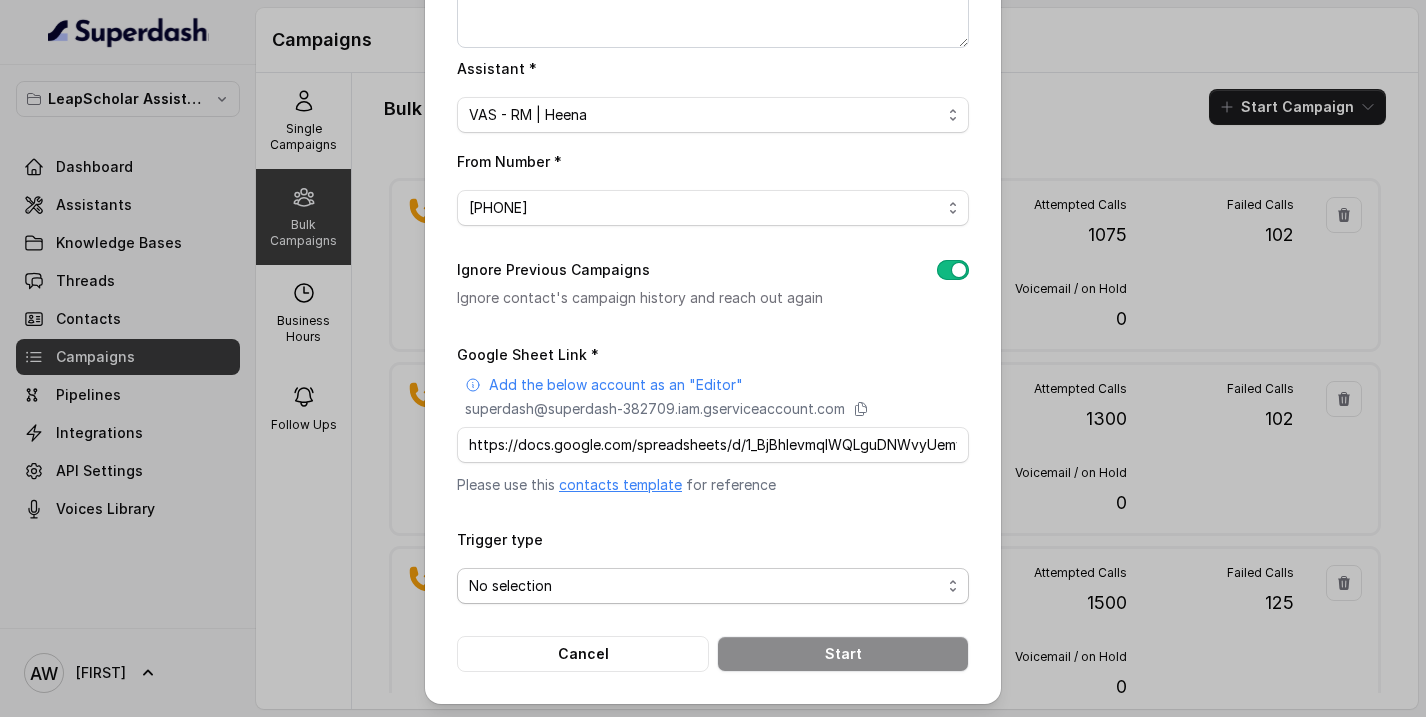 click on "No selection" at bounding box center (510, 586) 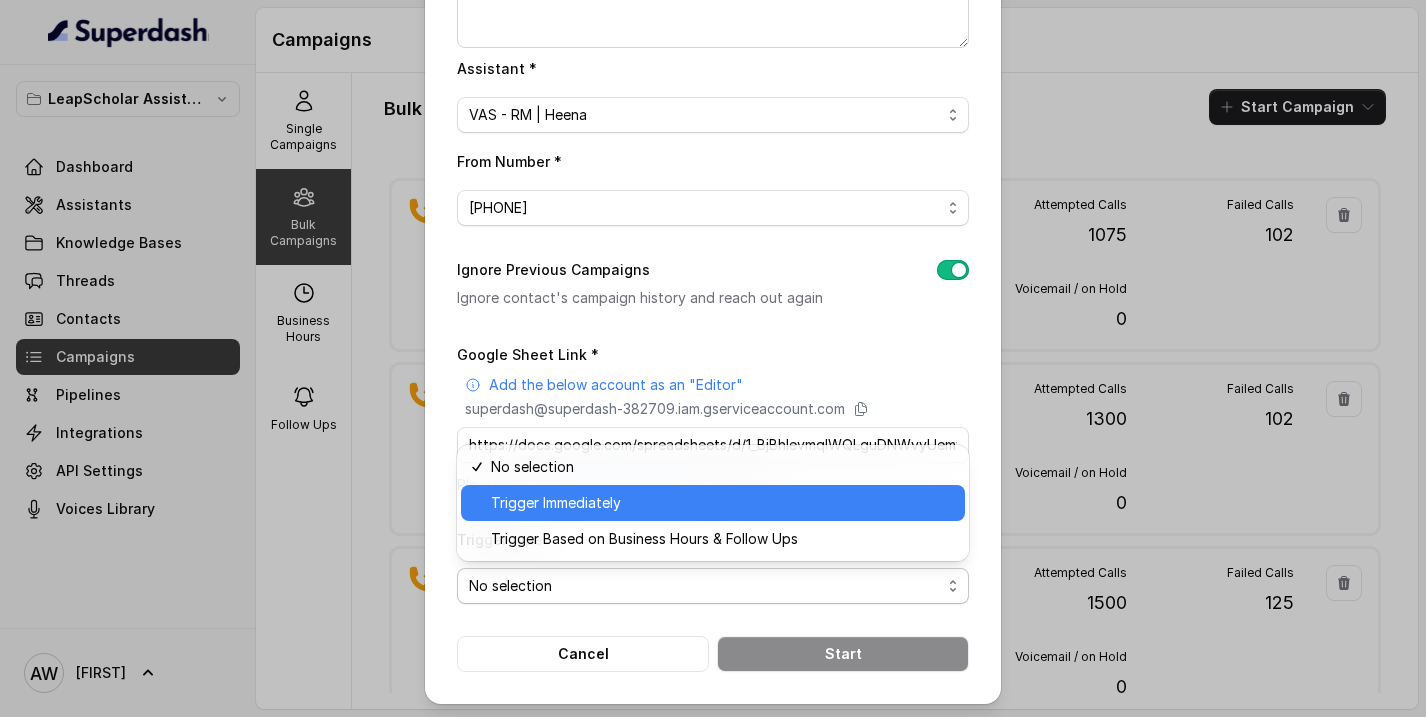 click on "Trigger Immediately" at bounding box center [556, 503] 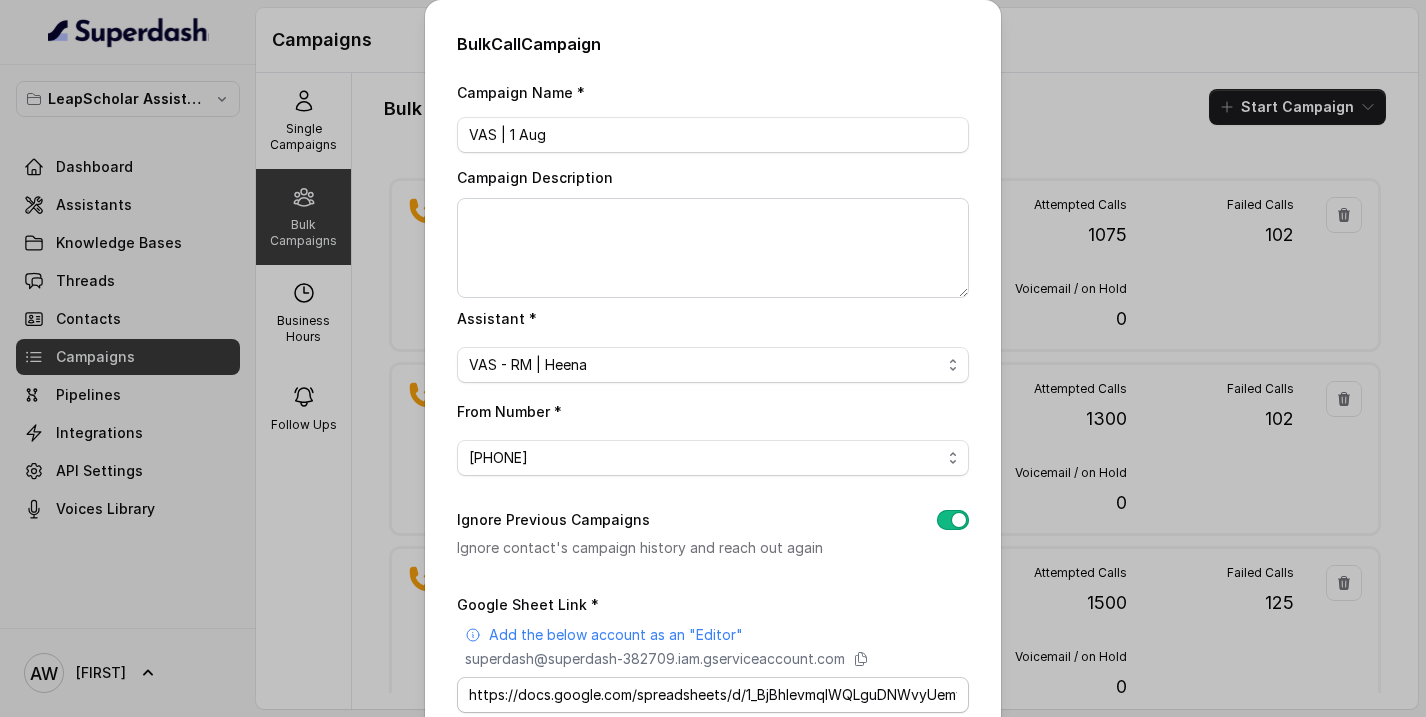 scroll, scrollTop: 250, scrollLeft: 0, axis: vertical 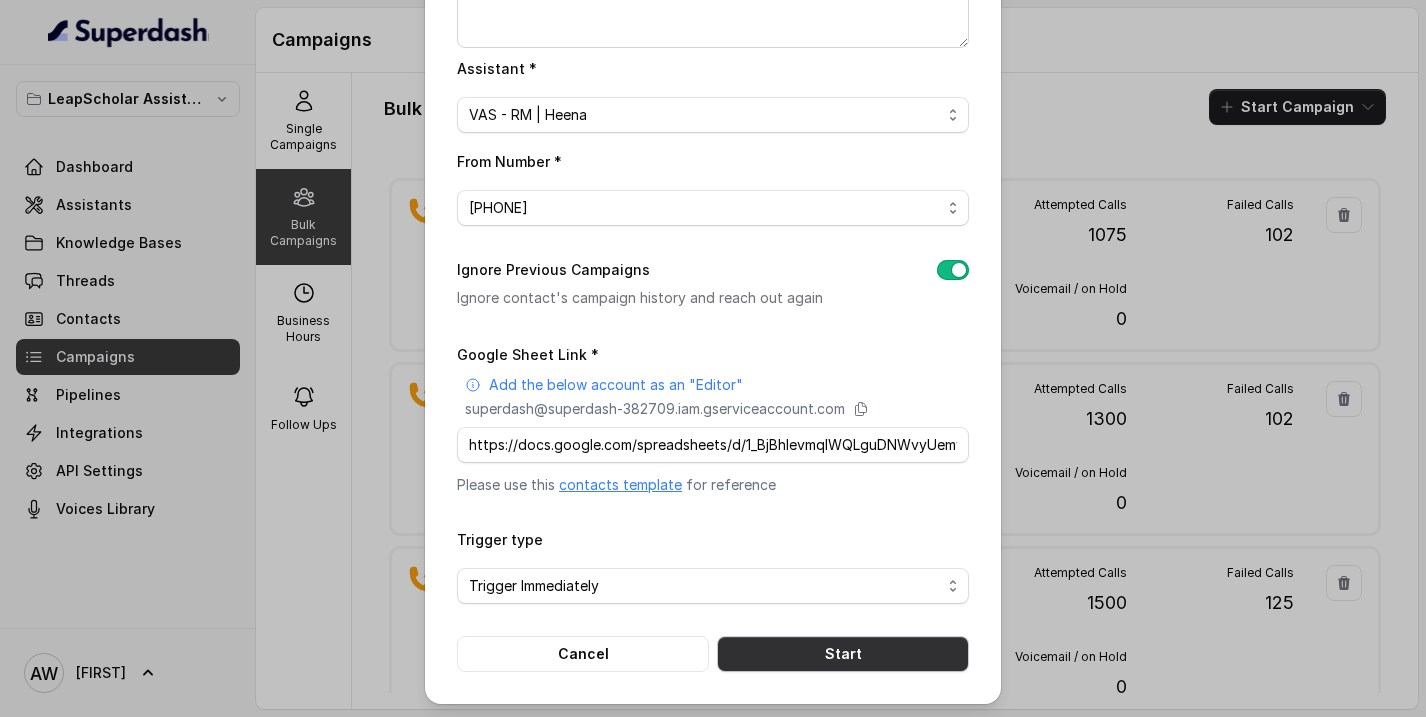click on "Start" at bounding box center (843, 654) 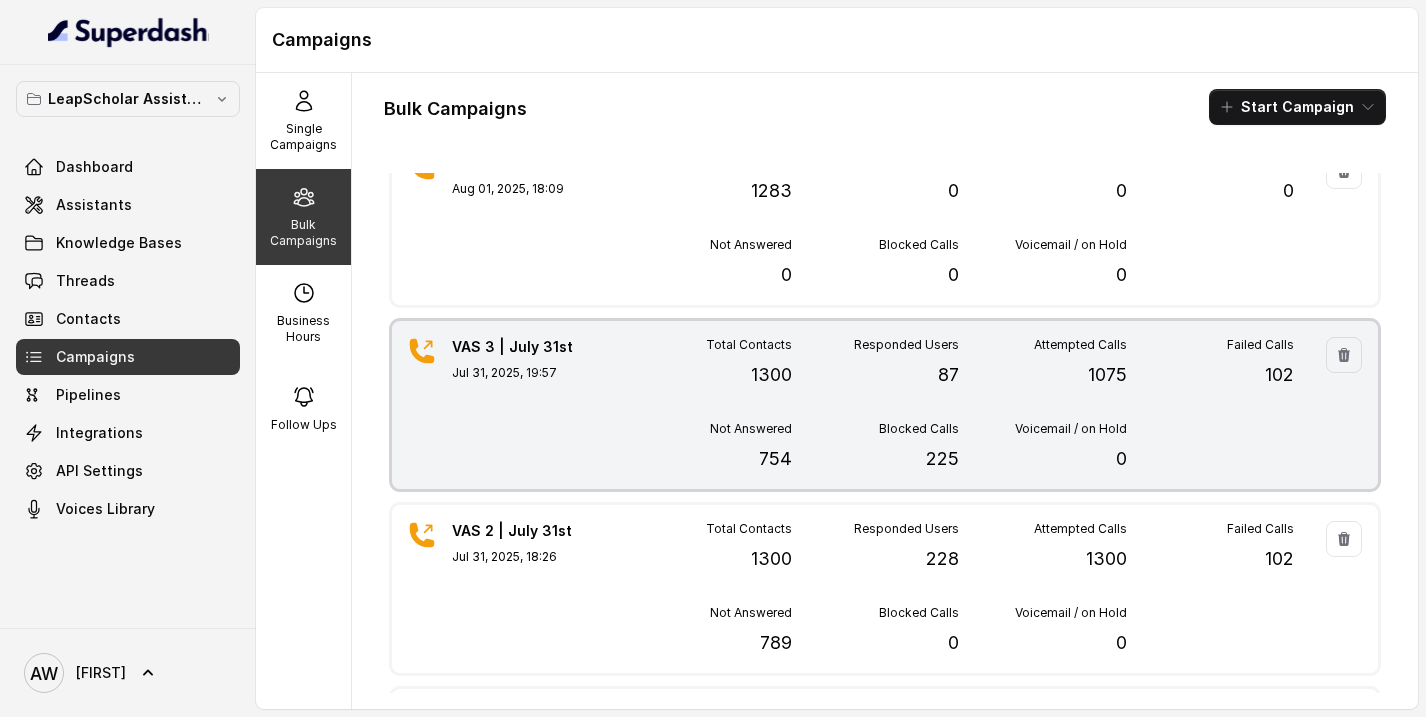 scroll, scrollTop: 0, scrollLeft: 0, axis: both 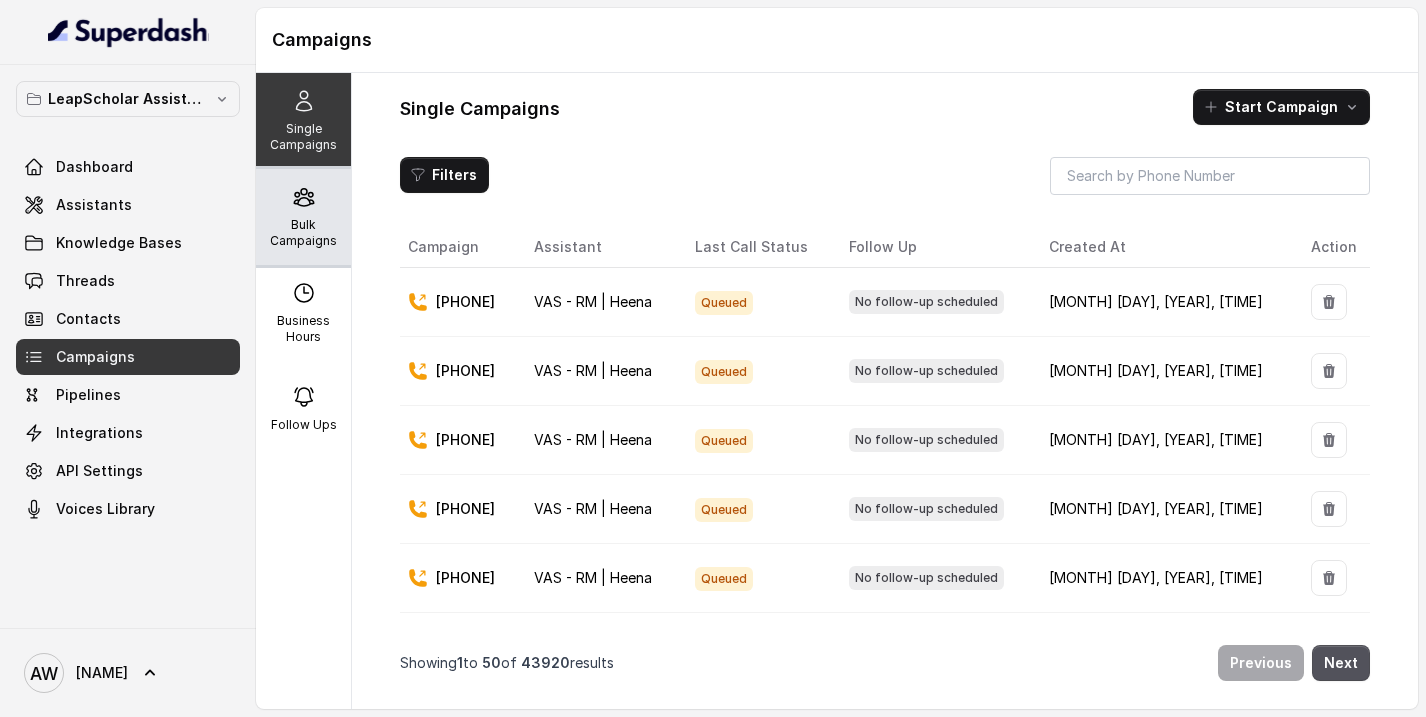 click on "Bulk Campaigns" at bounding box center [303, 233] 